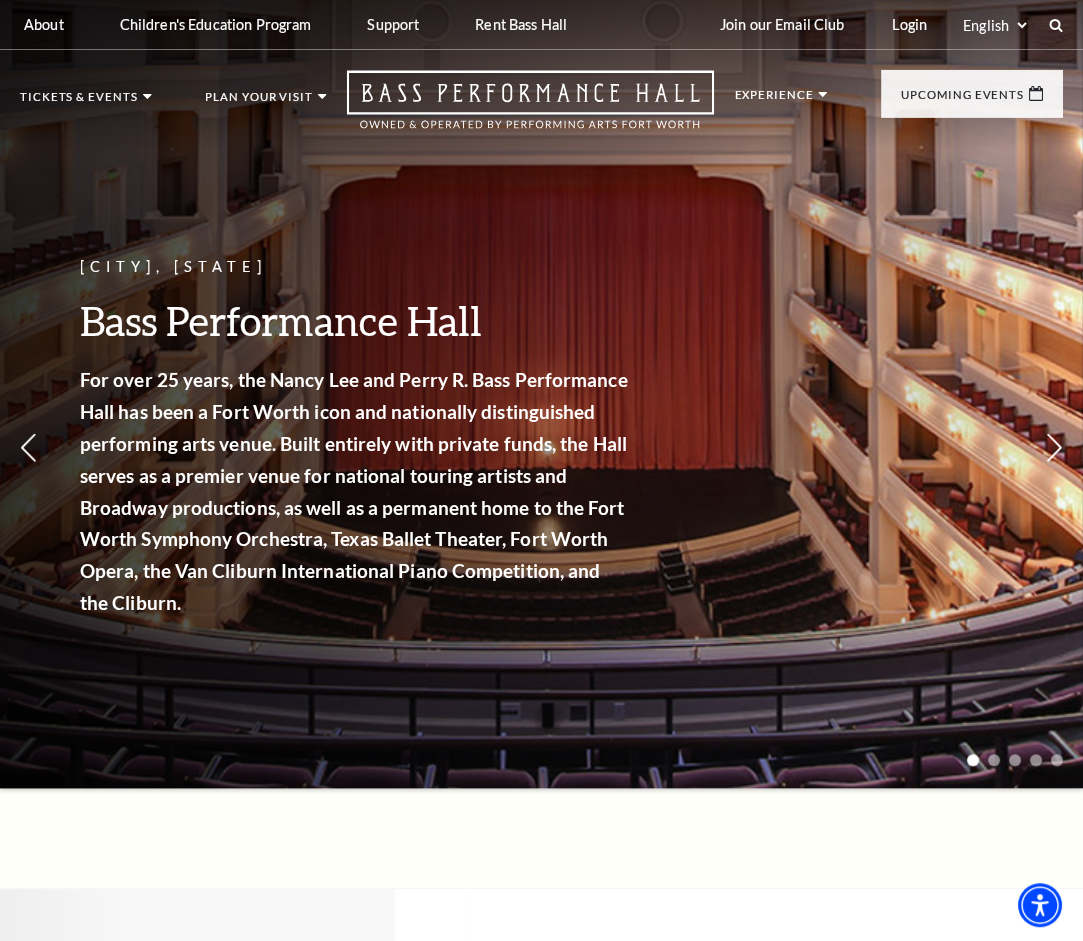 scroll, scrollTop: 0, scrollLeft: 0, axis: both 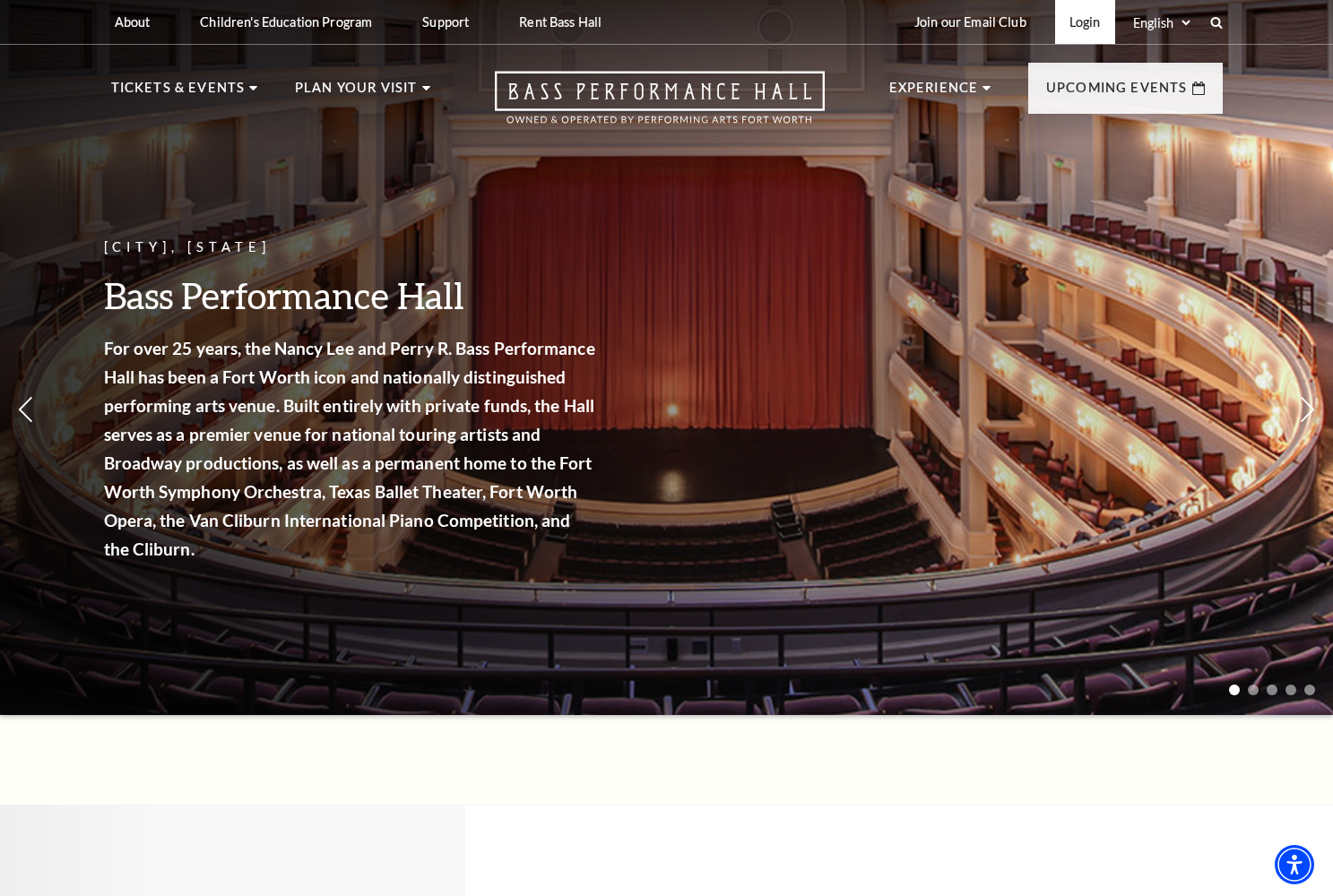 click on "Login" at bounding box center [1085, 22] 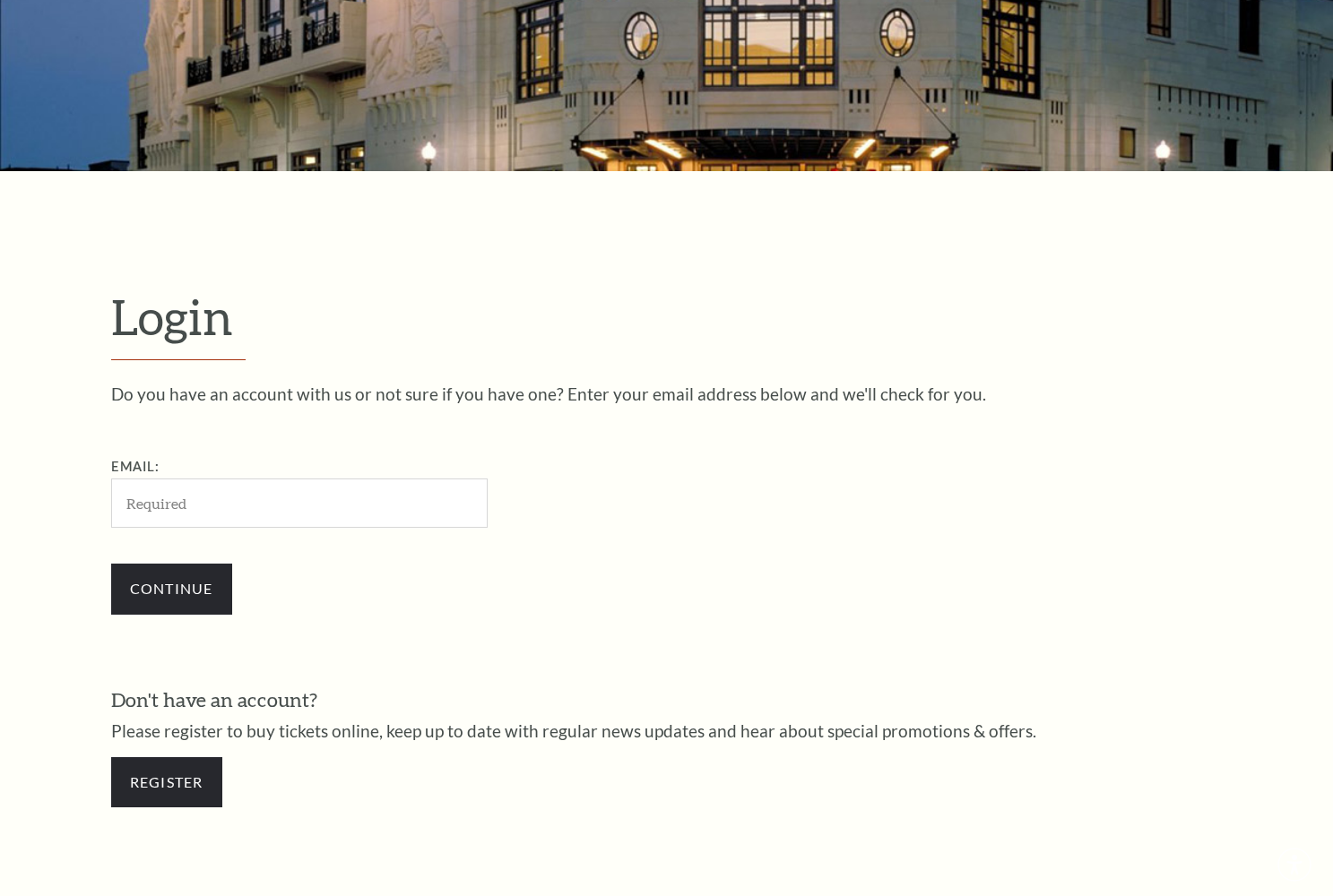 scroll, scrollTop: 430, scrollLeft: 0, axis: vertical 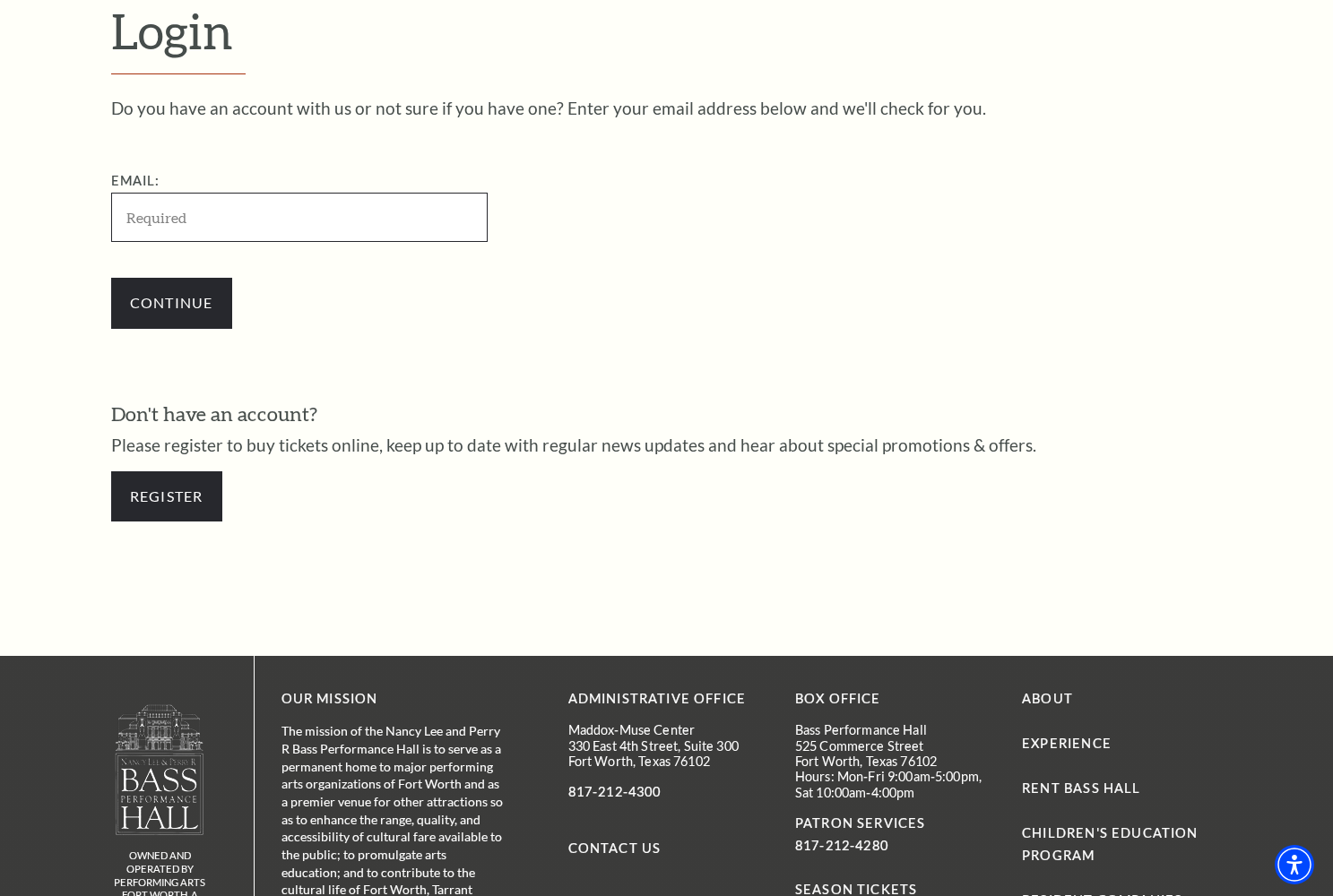 type on "jenlow1@mac.com" 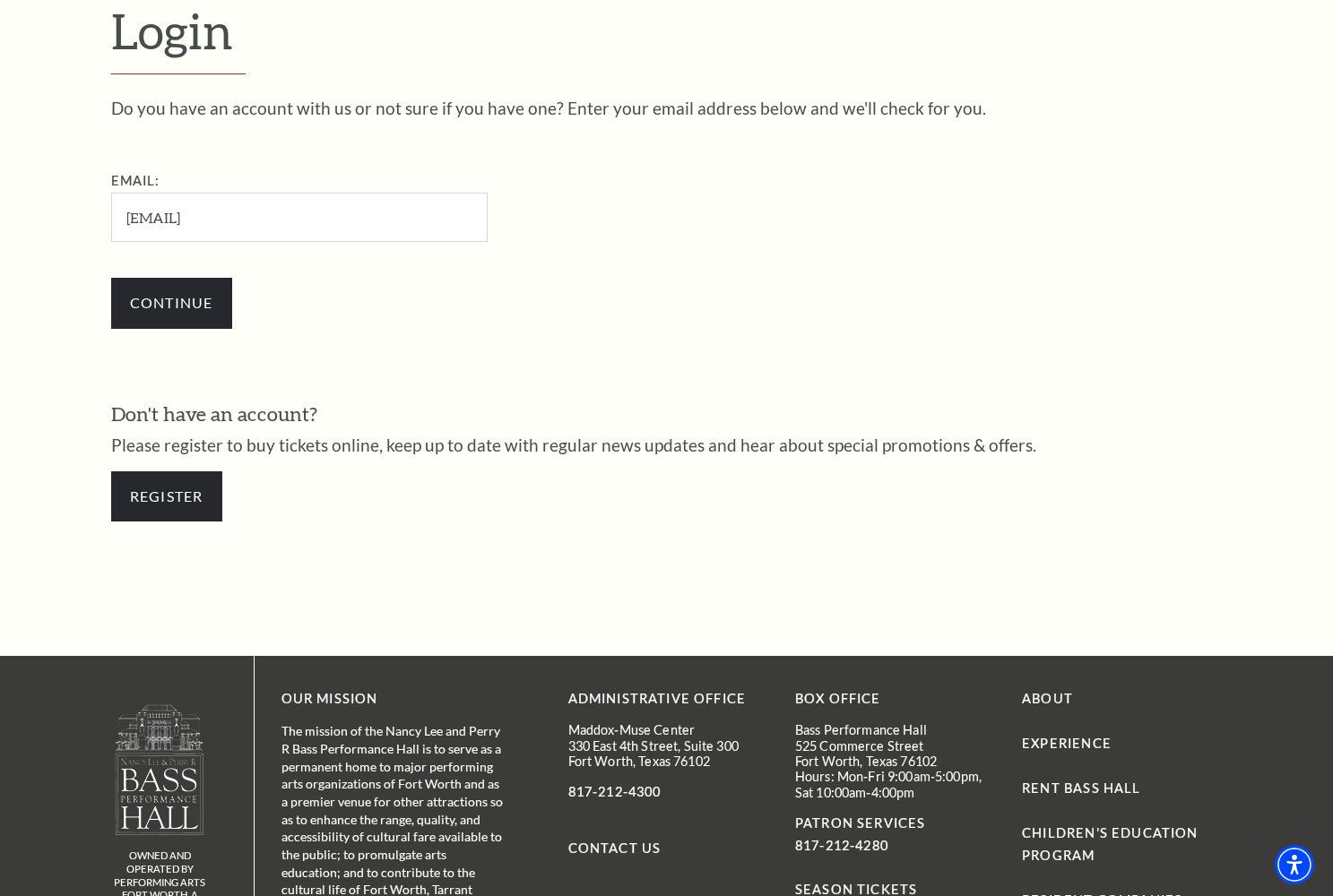click on "Continue" at bounding box center [171, 303] 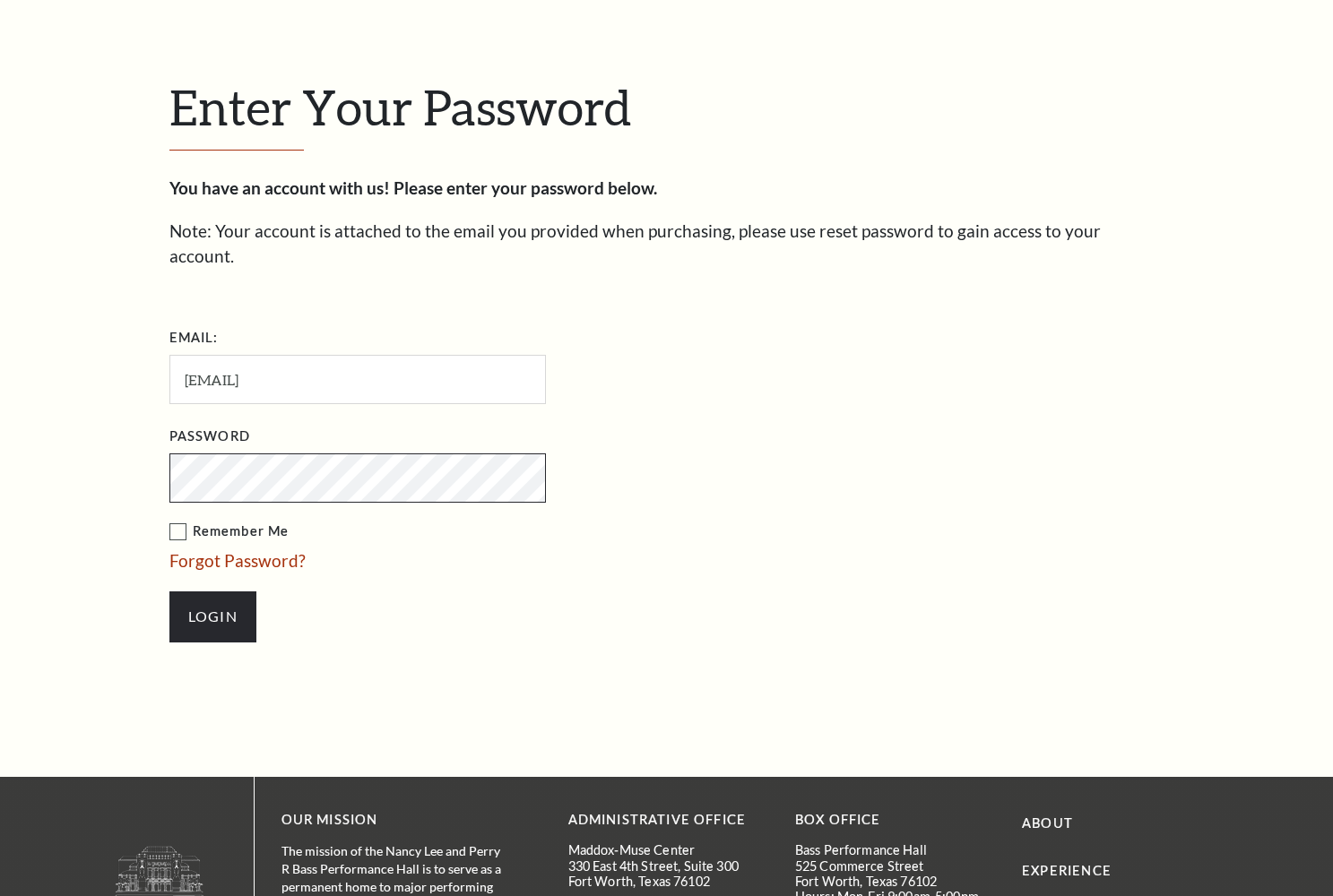 scroll, scrollTop: 0, scrollLeft: 0, axis: both 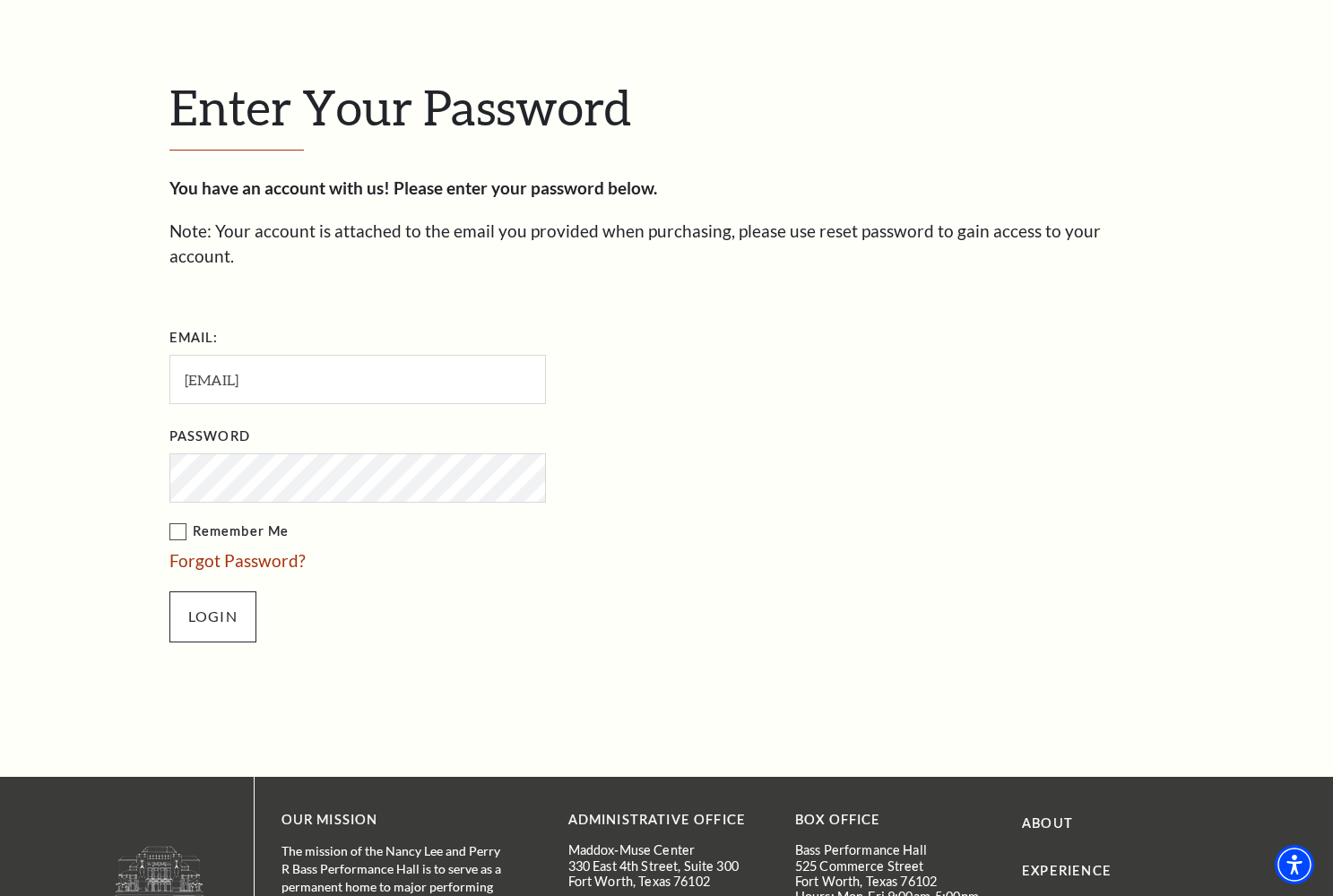 click on "Login" at bounding box center [212, 616] 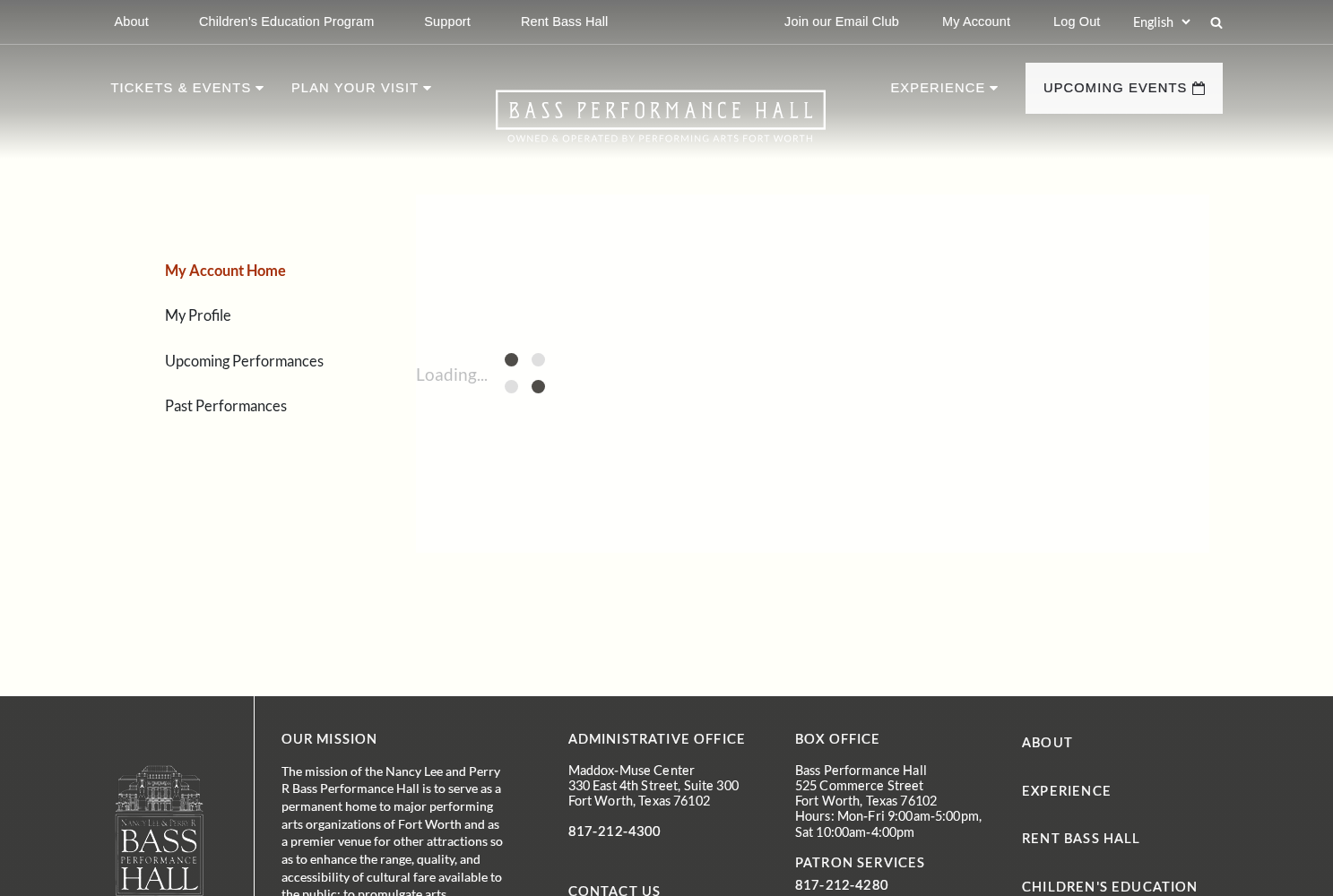 scroll, scrollTop: 0, scrollLeft: 0, axis: both 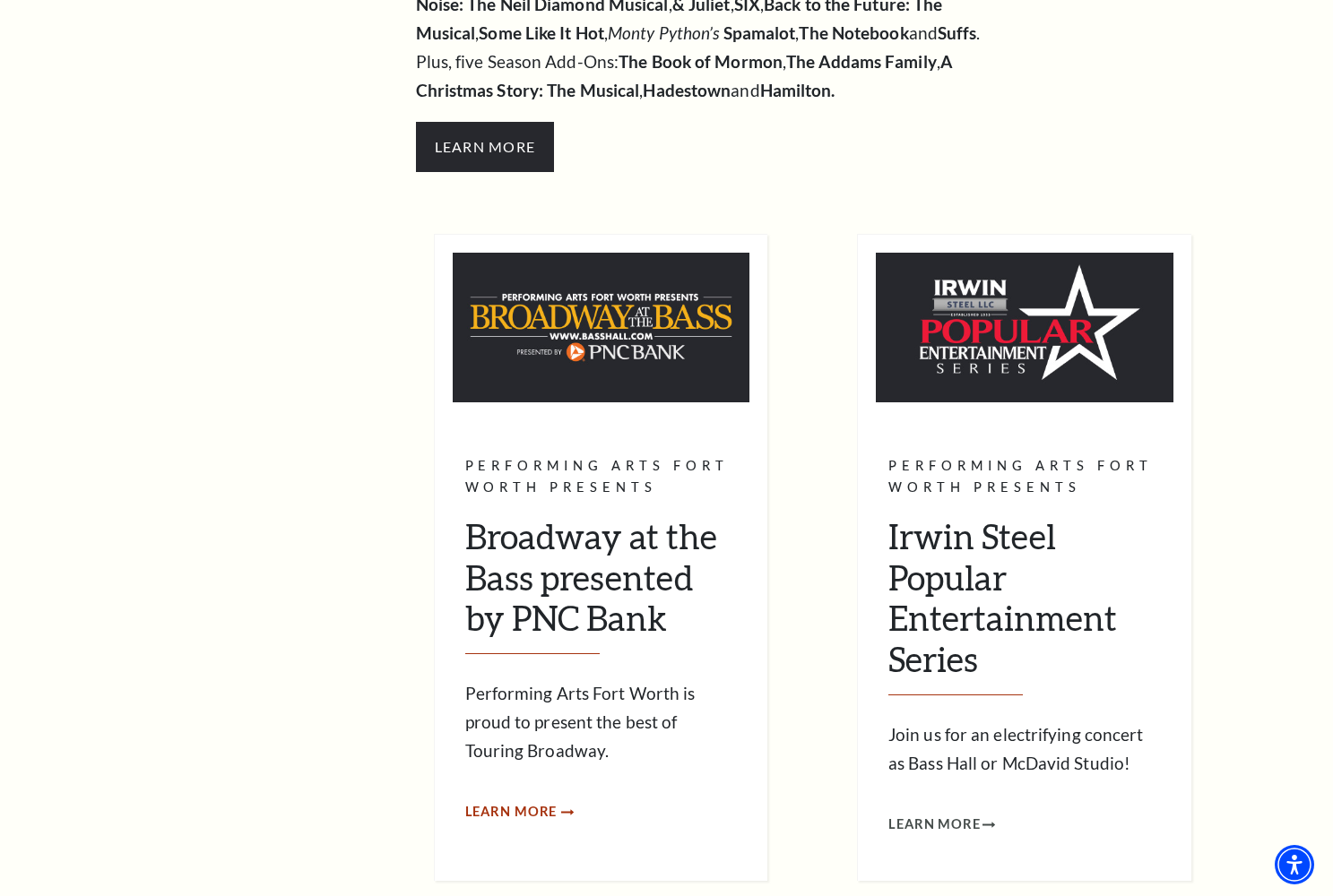 click on "Learn More" at bounding box center (511, 812) 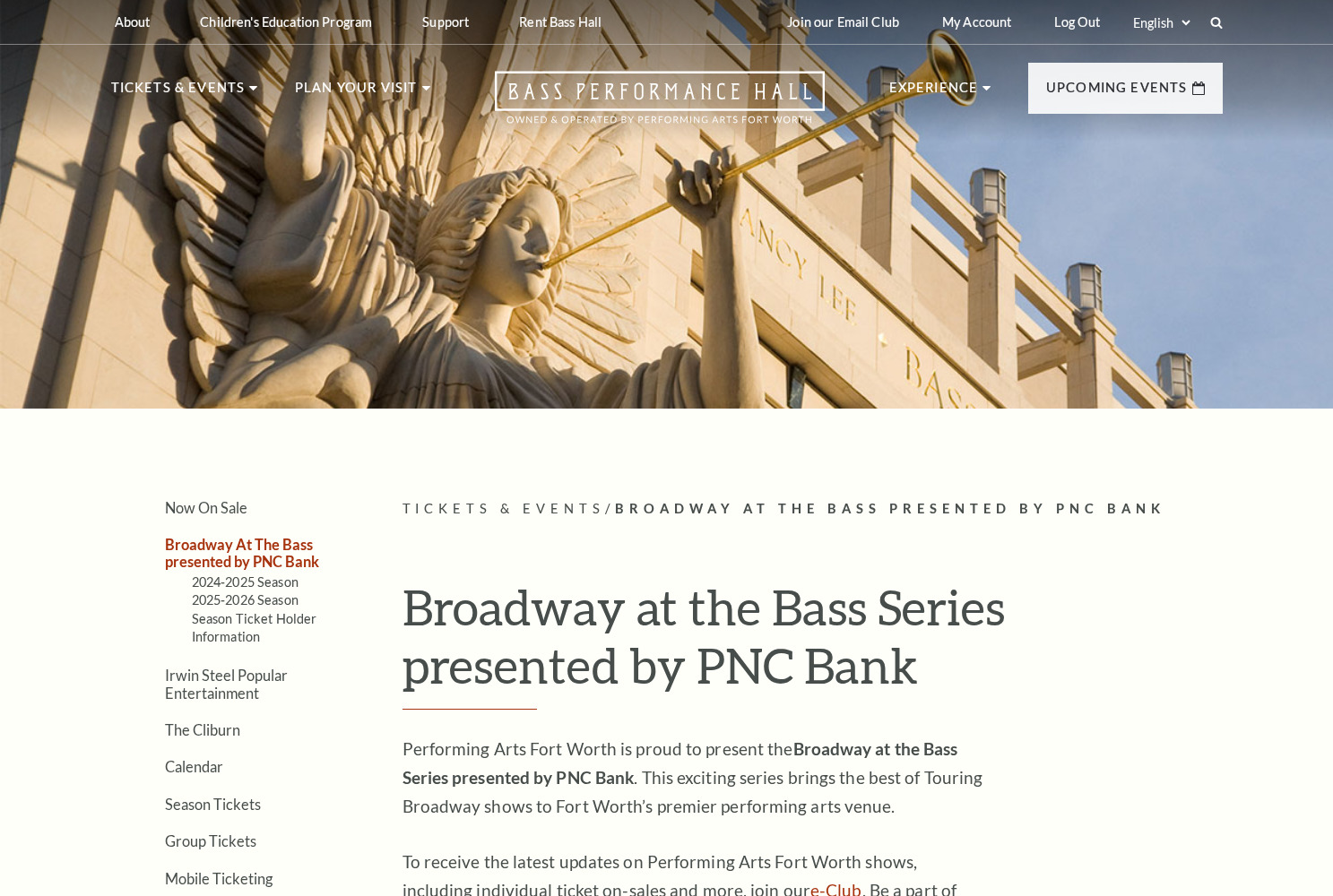 scroll, scrollTop: 0, scrollLeft: 0, axis: both 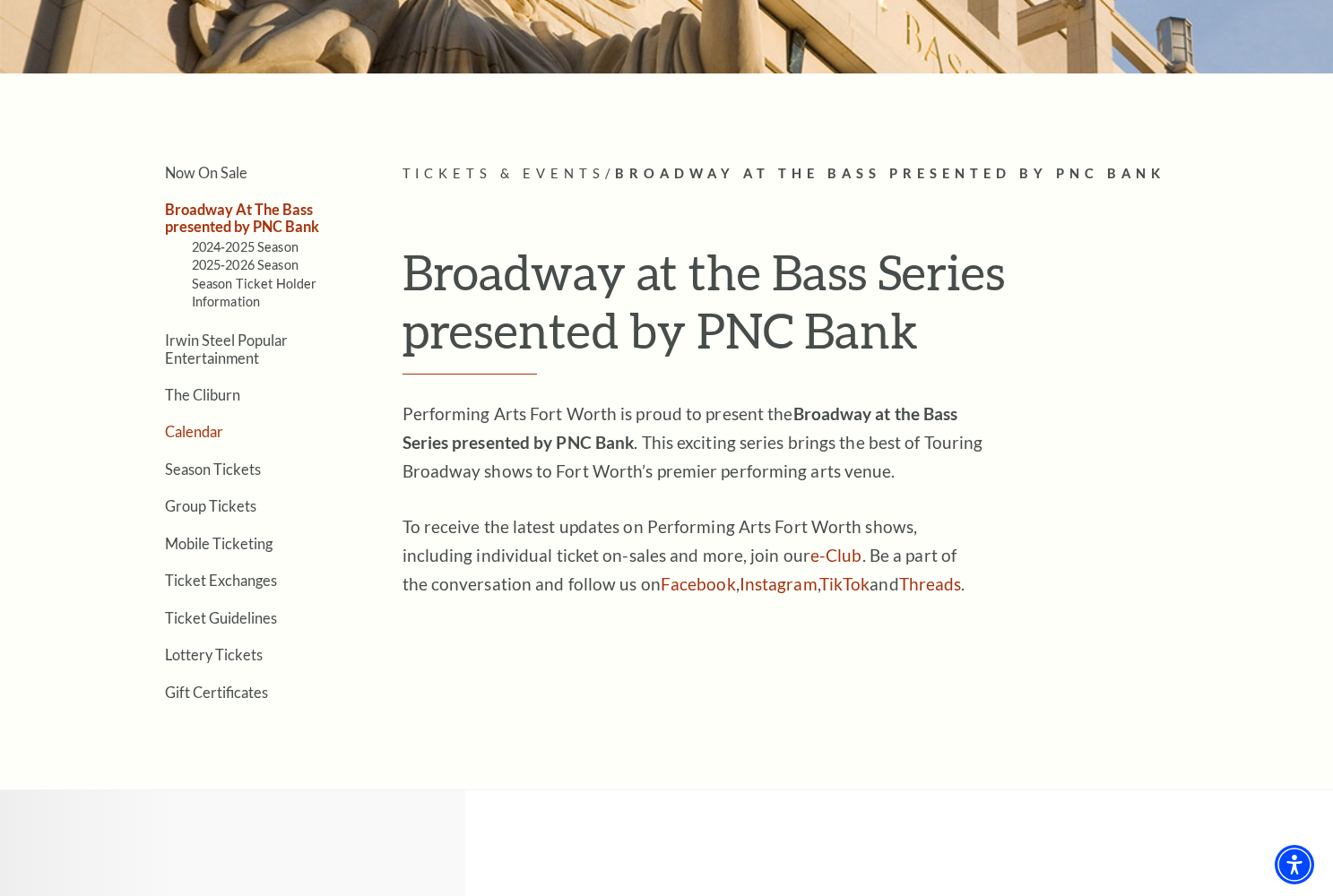 click on "Calendar" at bounding box center (194, 431) 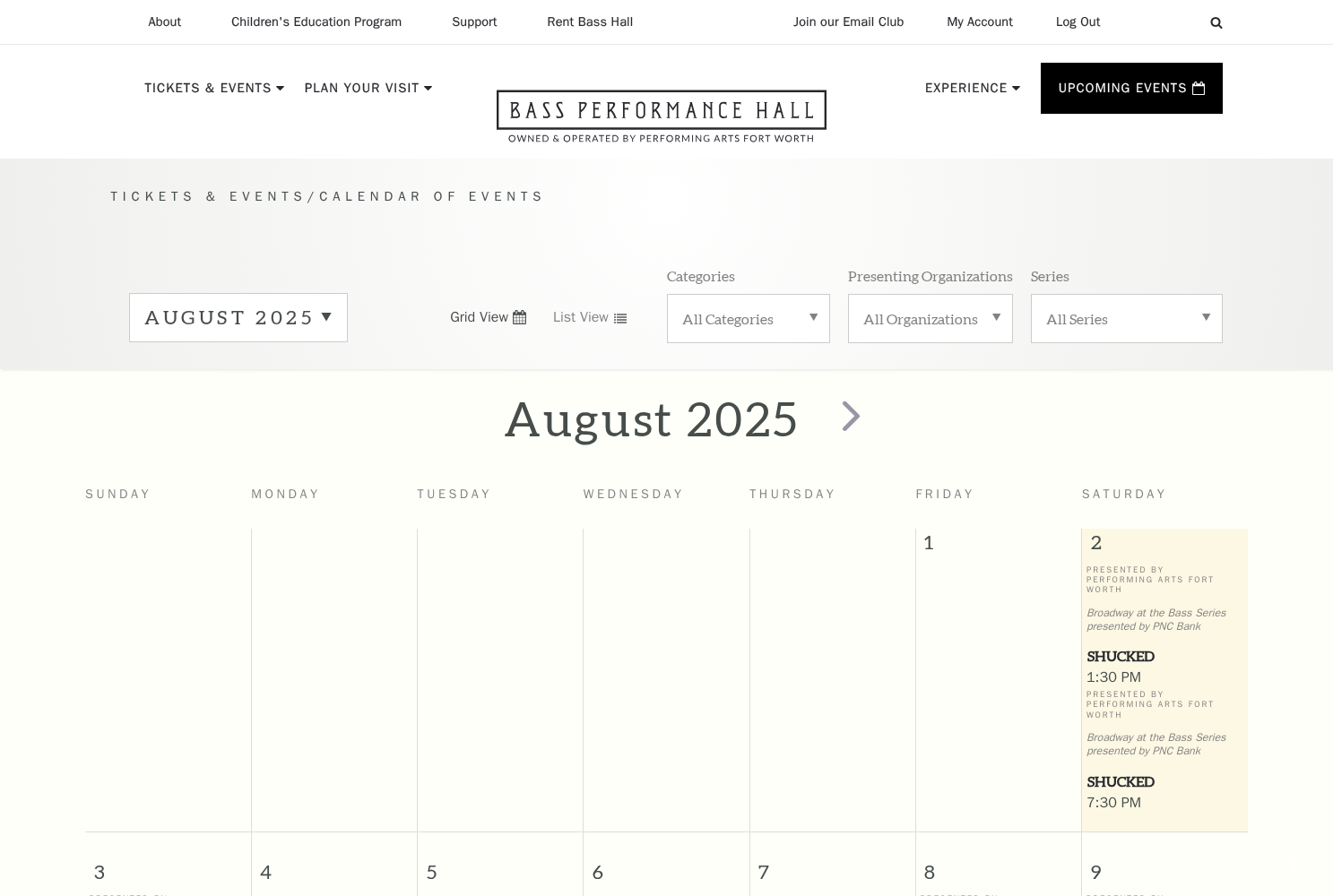 scroll, scrollTop: 139, scrollLeft: 0, axis: vertical 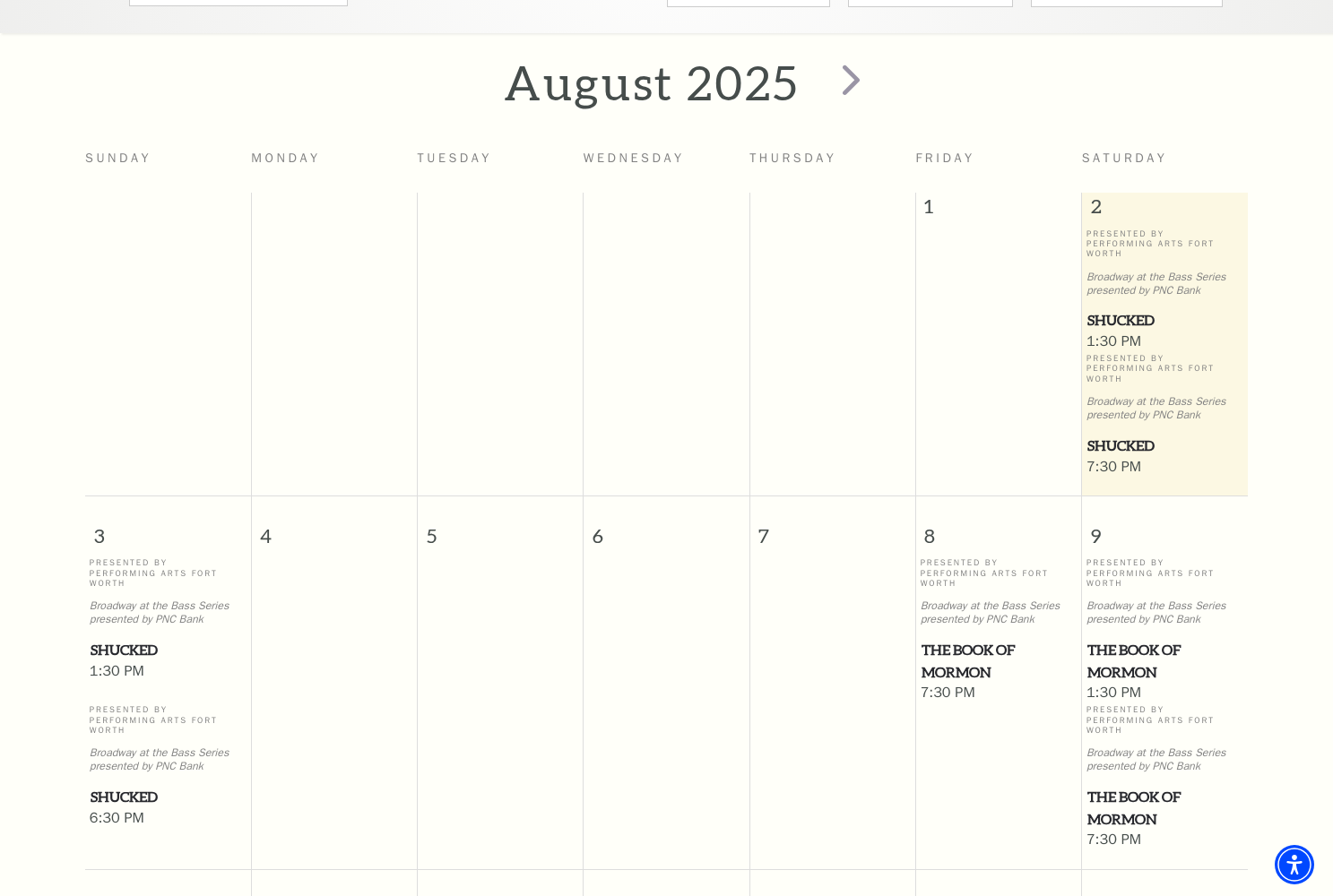 click on "Shucked" at bounding box center [1164, 320] 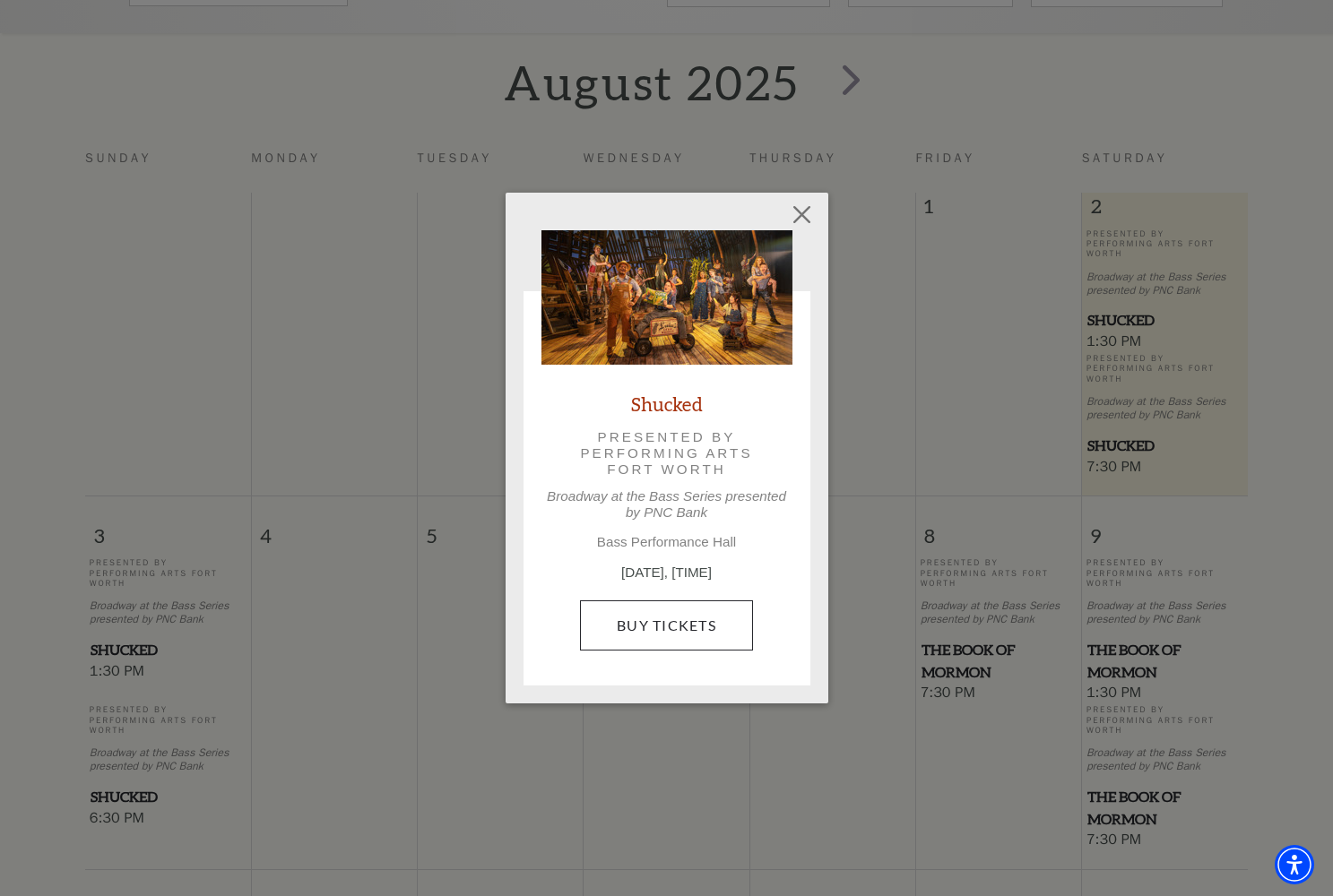 click on "Buy Tickets" at bounding box center (666, 625) 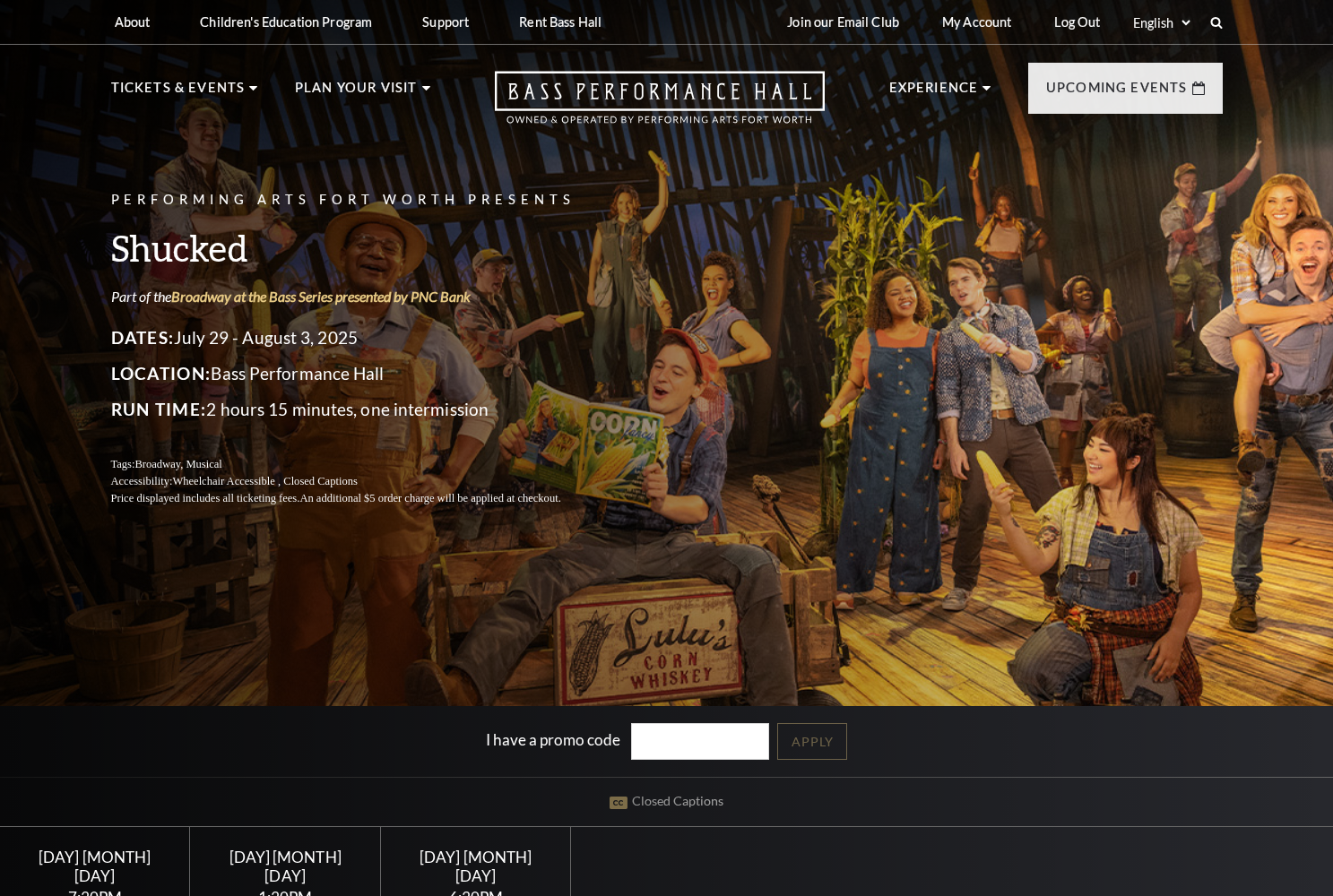 scroll, scrollTop: 0, scrollLeft: 0, axis: both 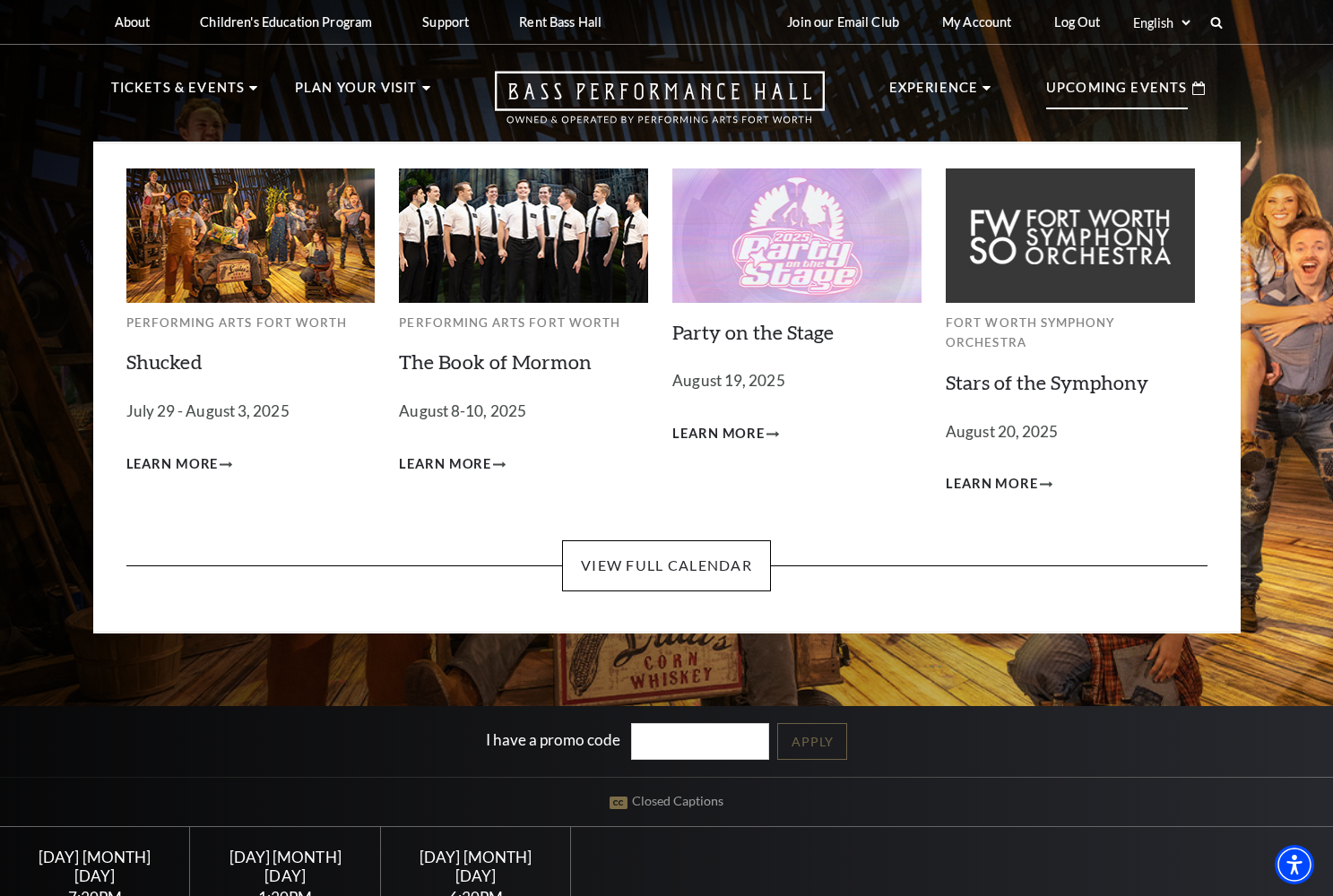 click on "Upcoming Events" at bounding box center [1117, 93] 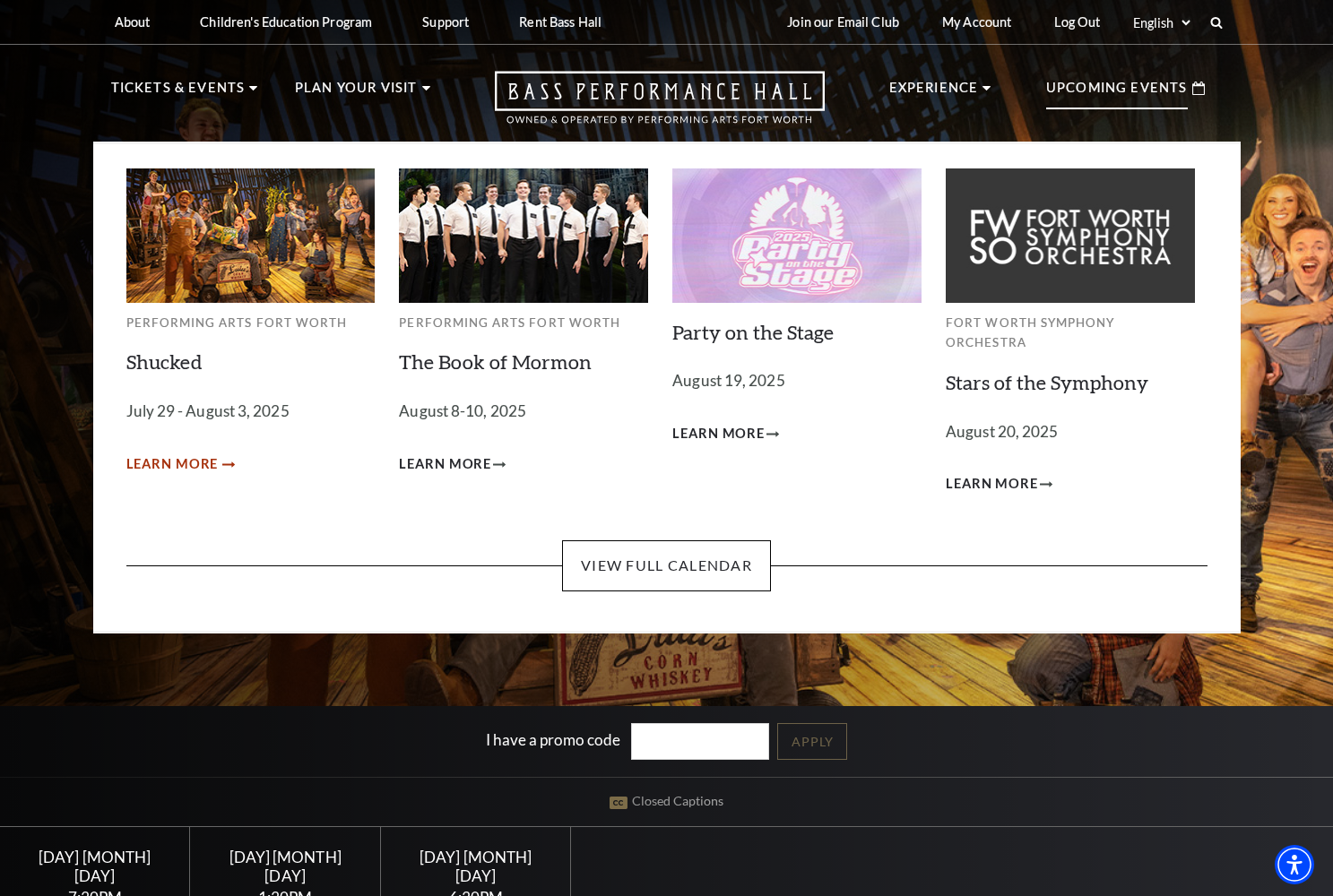 click on "Learn More" at bounding box center (172, 464) 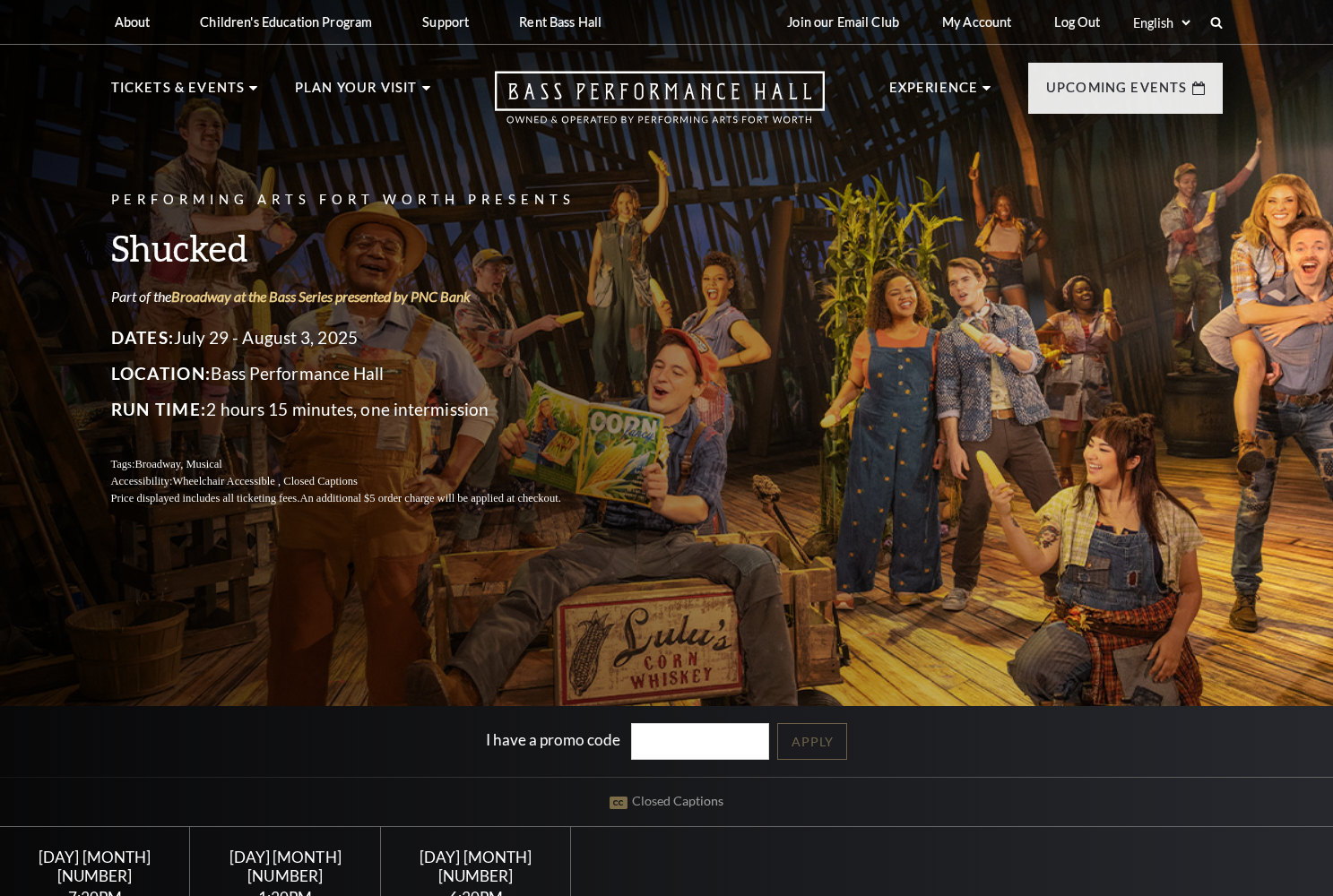 scroll, scrollTop: 0, scrollLeft: 0, axis: both 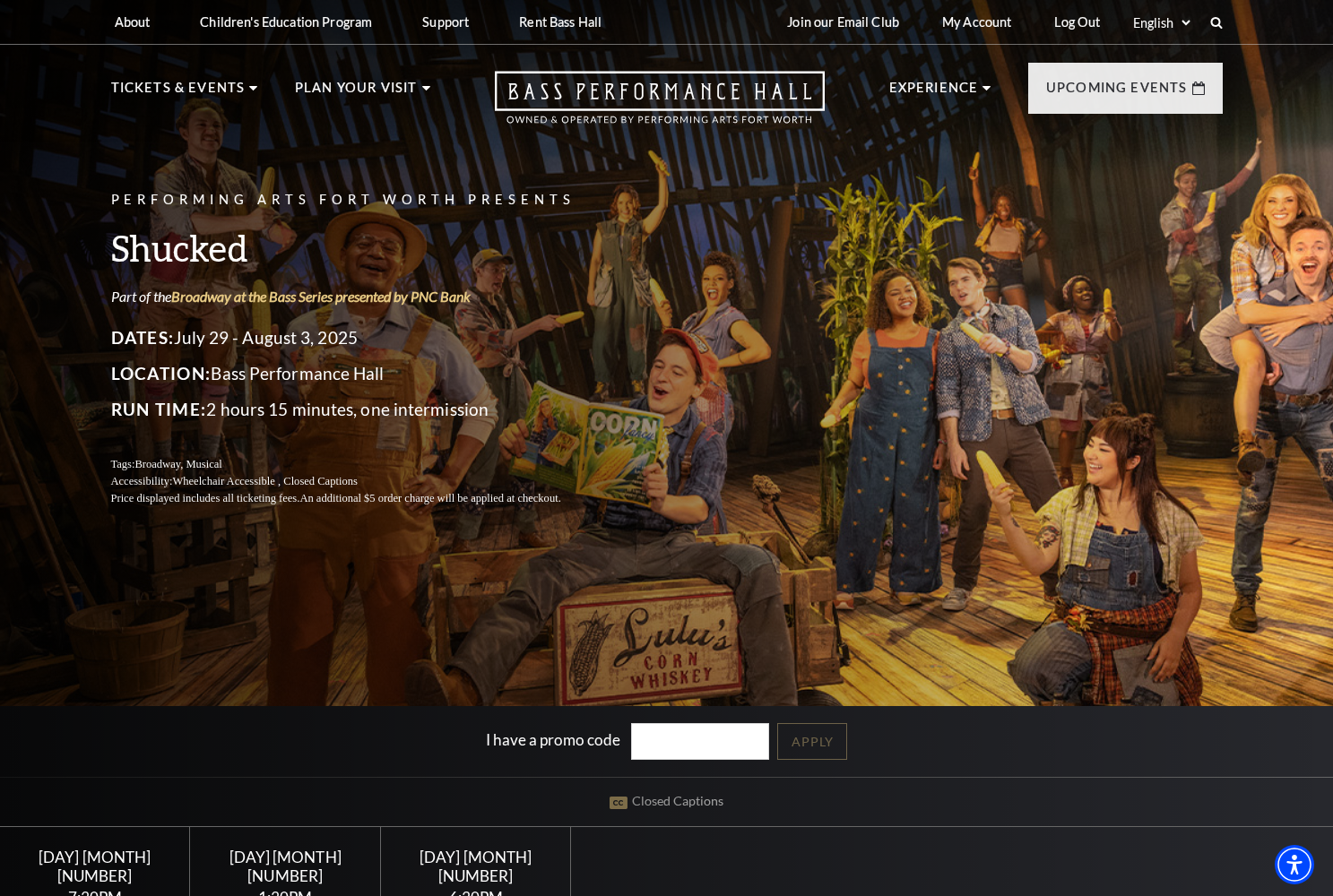 click on "7:30PM" at bounding box center [95, 897] 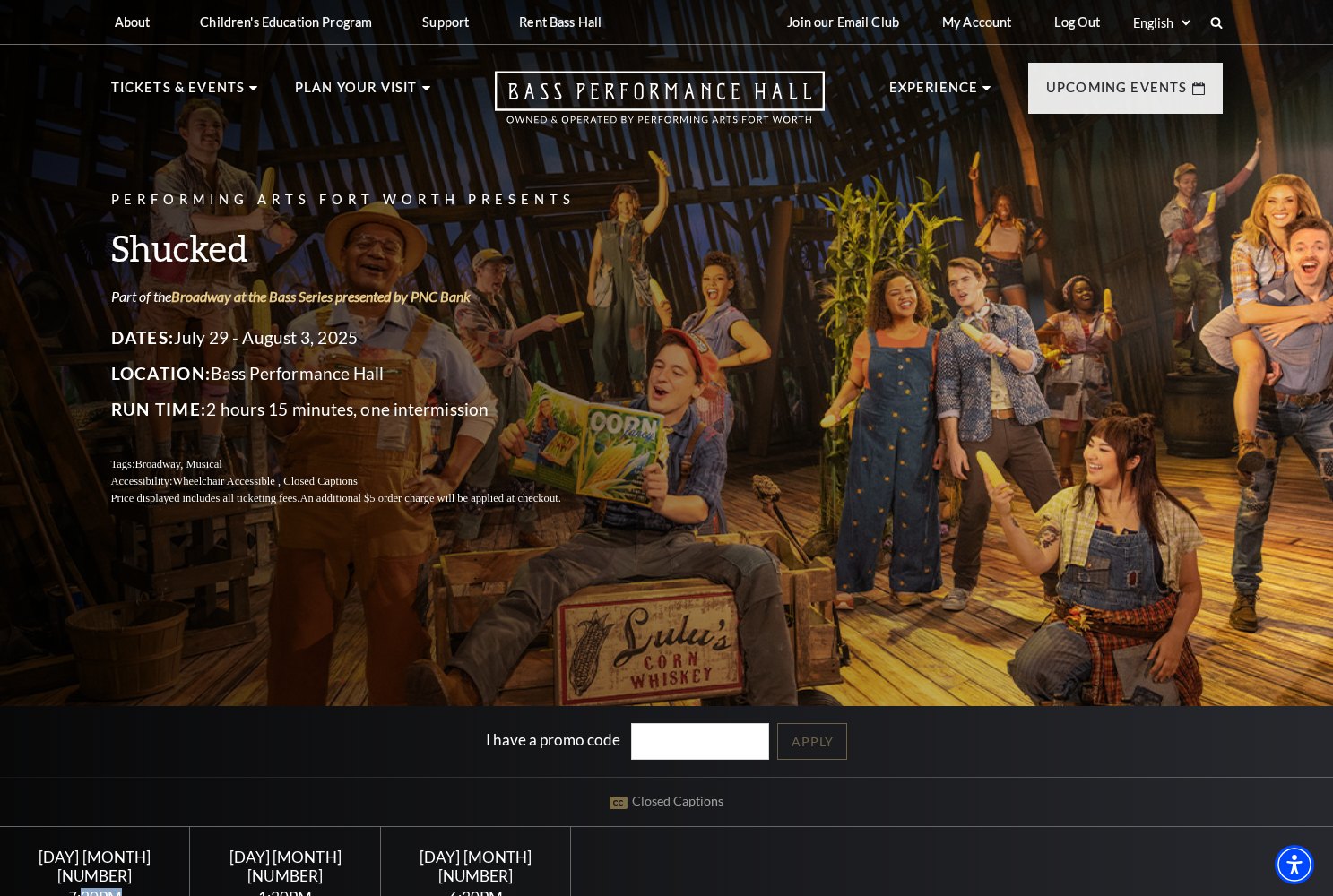 click on "7:30PM" at bounding box center (95, 897) 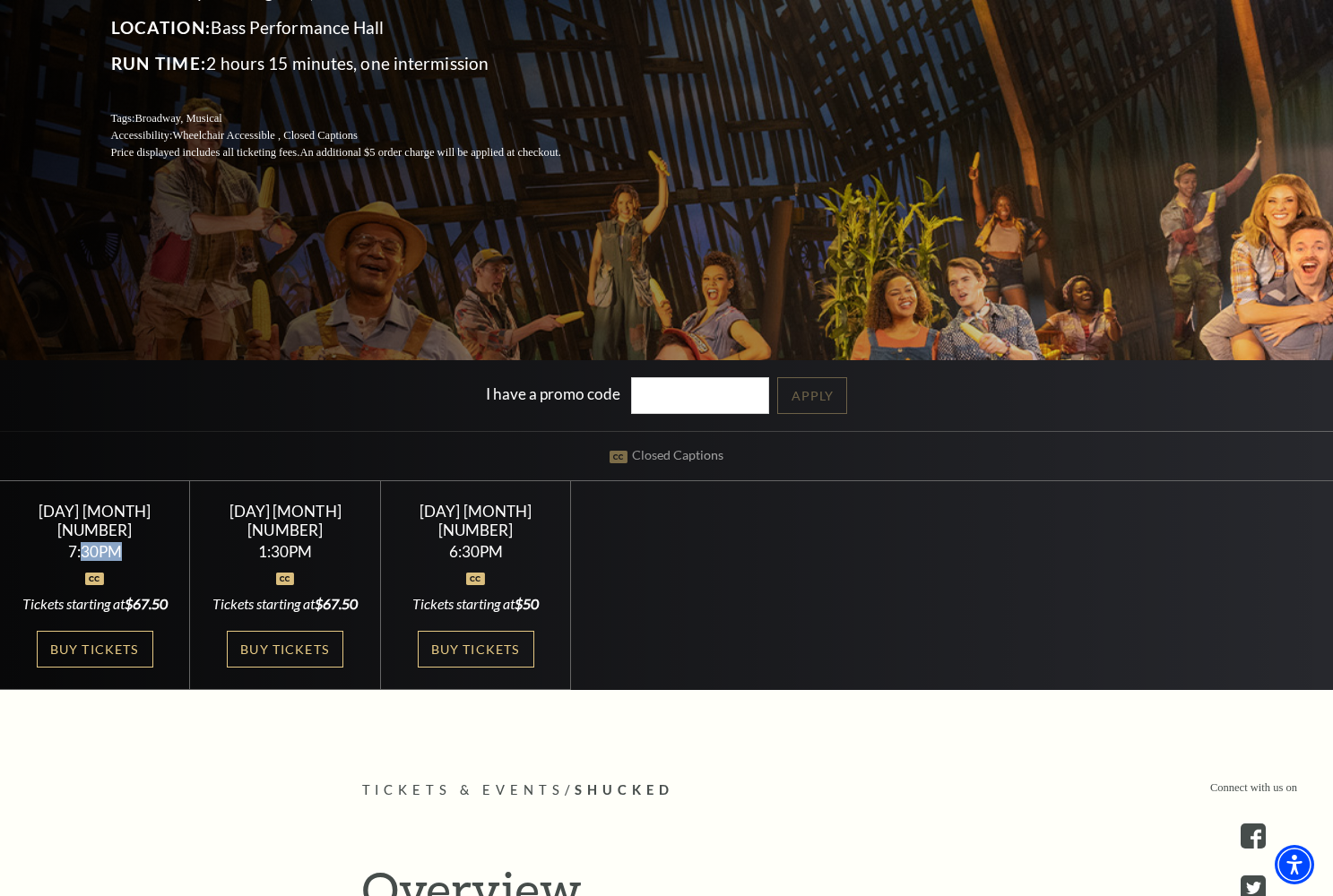 scroll, scrollTop: 347, scrollLeft: 0, axis: vertical 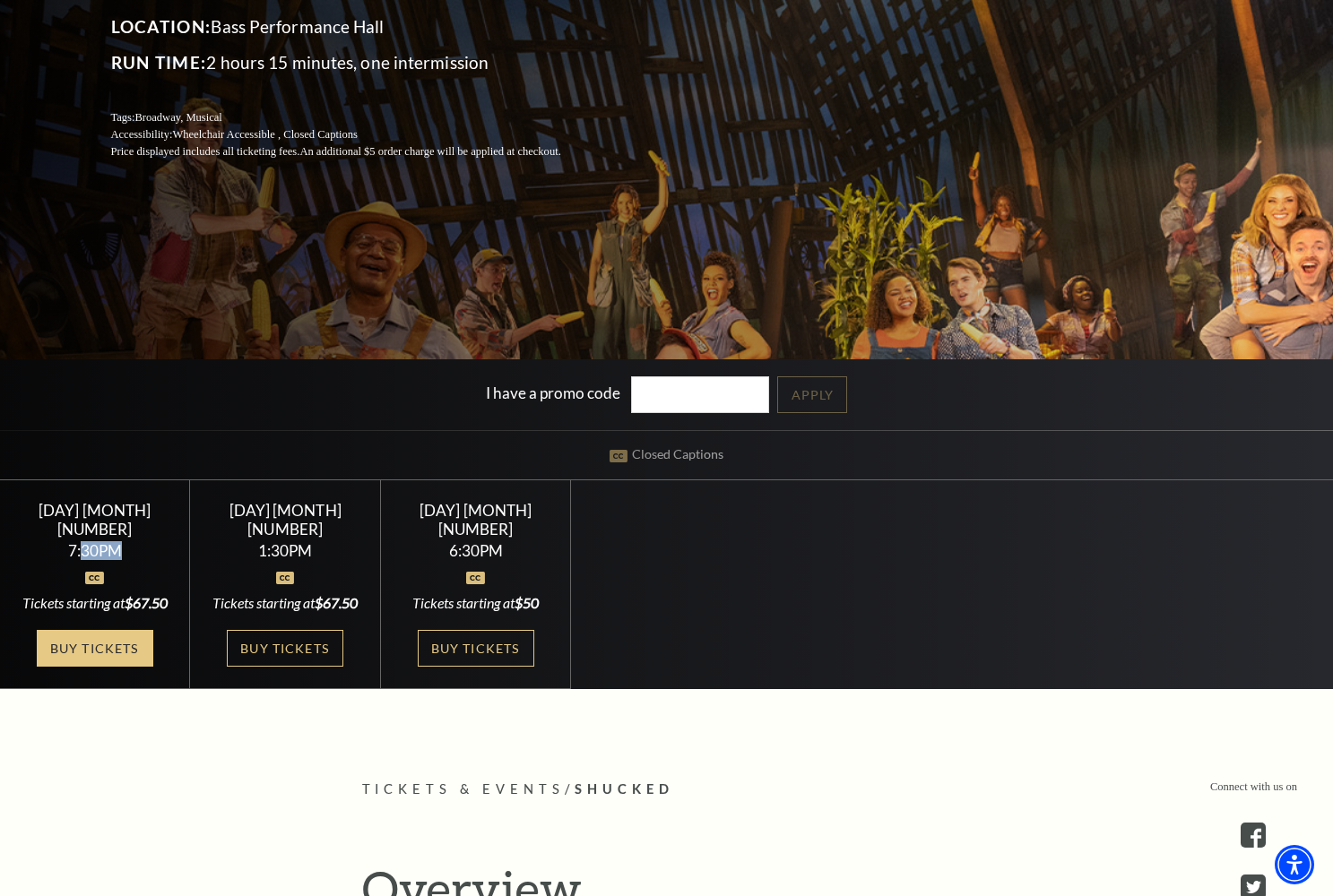 click on "Buy Tickets" at bounding box center (95, 648) 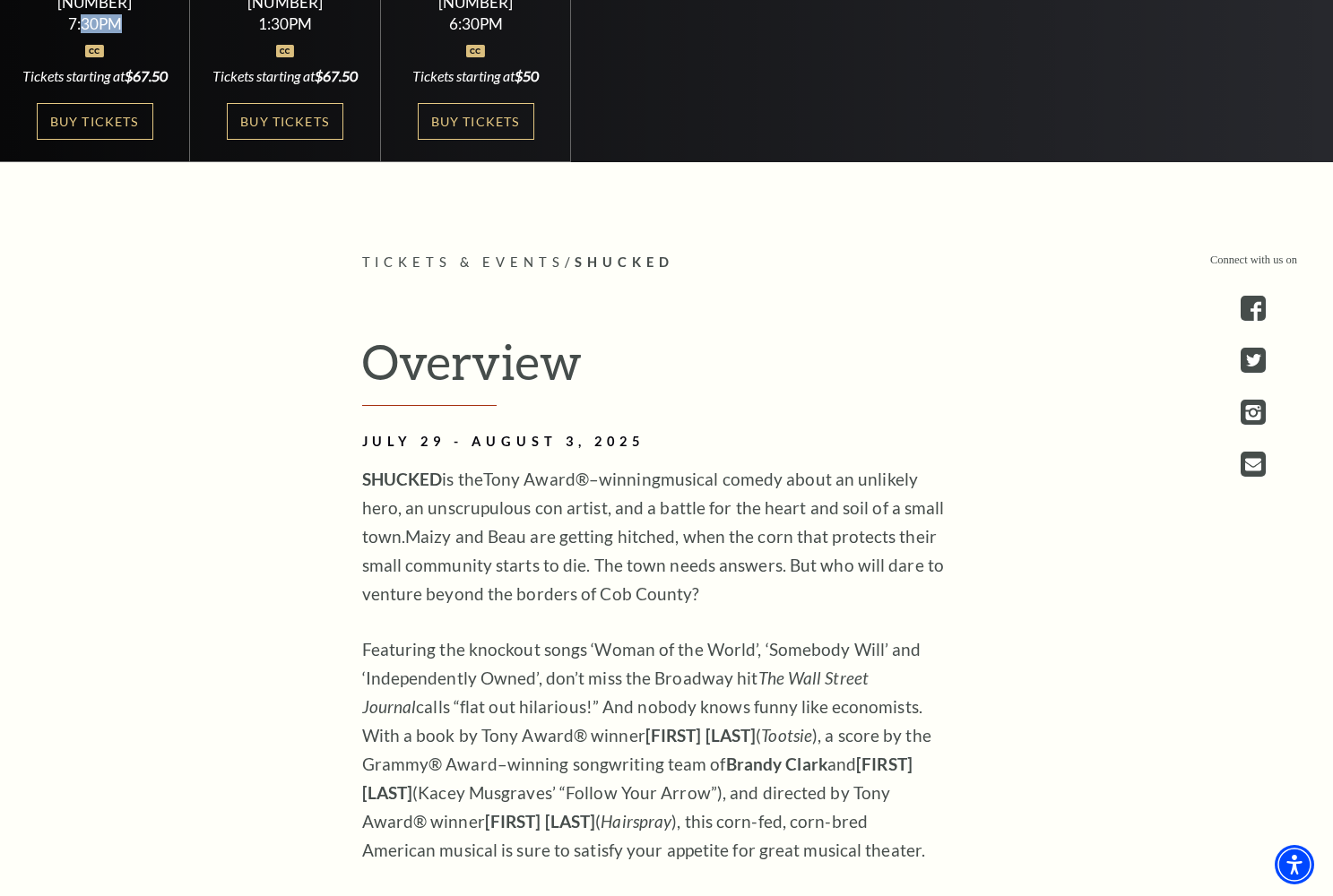 scroll, scrollTop: 872, scrollLeft: 0, axis: vertical 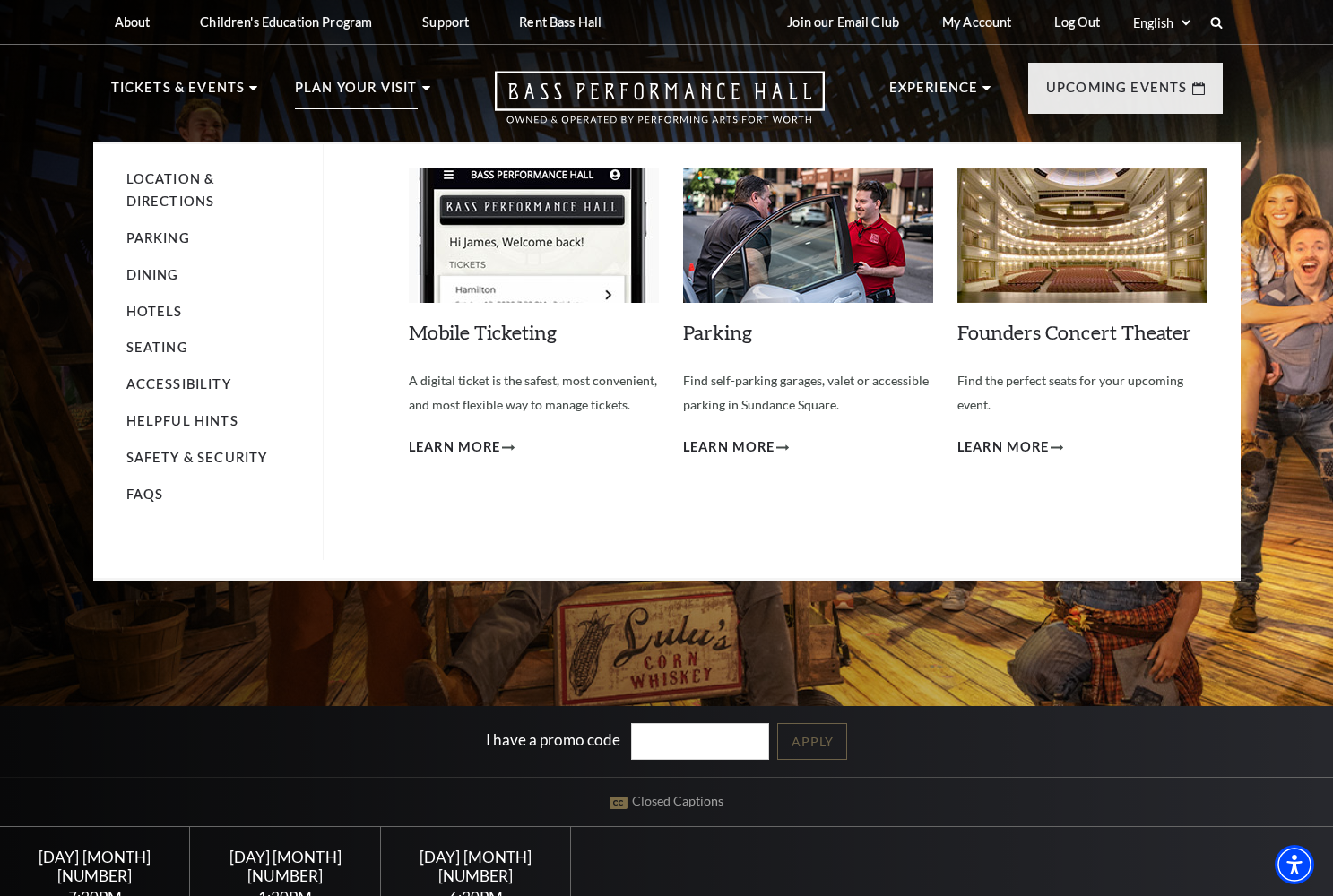 click on "Plan Your Visit" at bounding box center [356, 93] 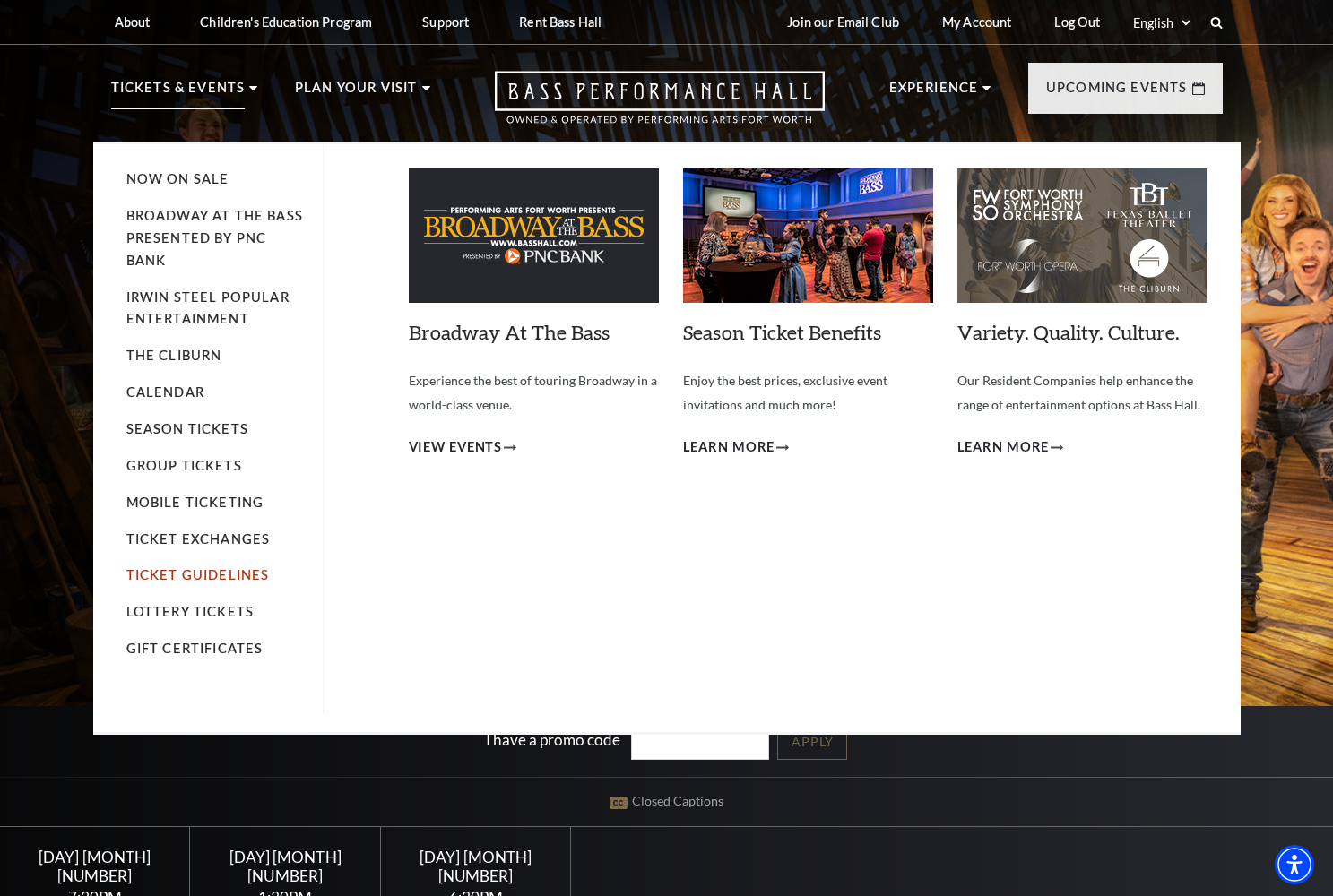 click on "Ticket Guidelines" at bounding box center [198, 574] 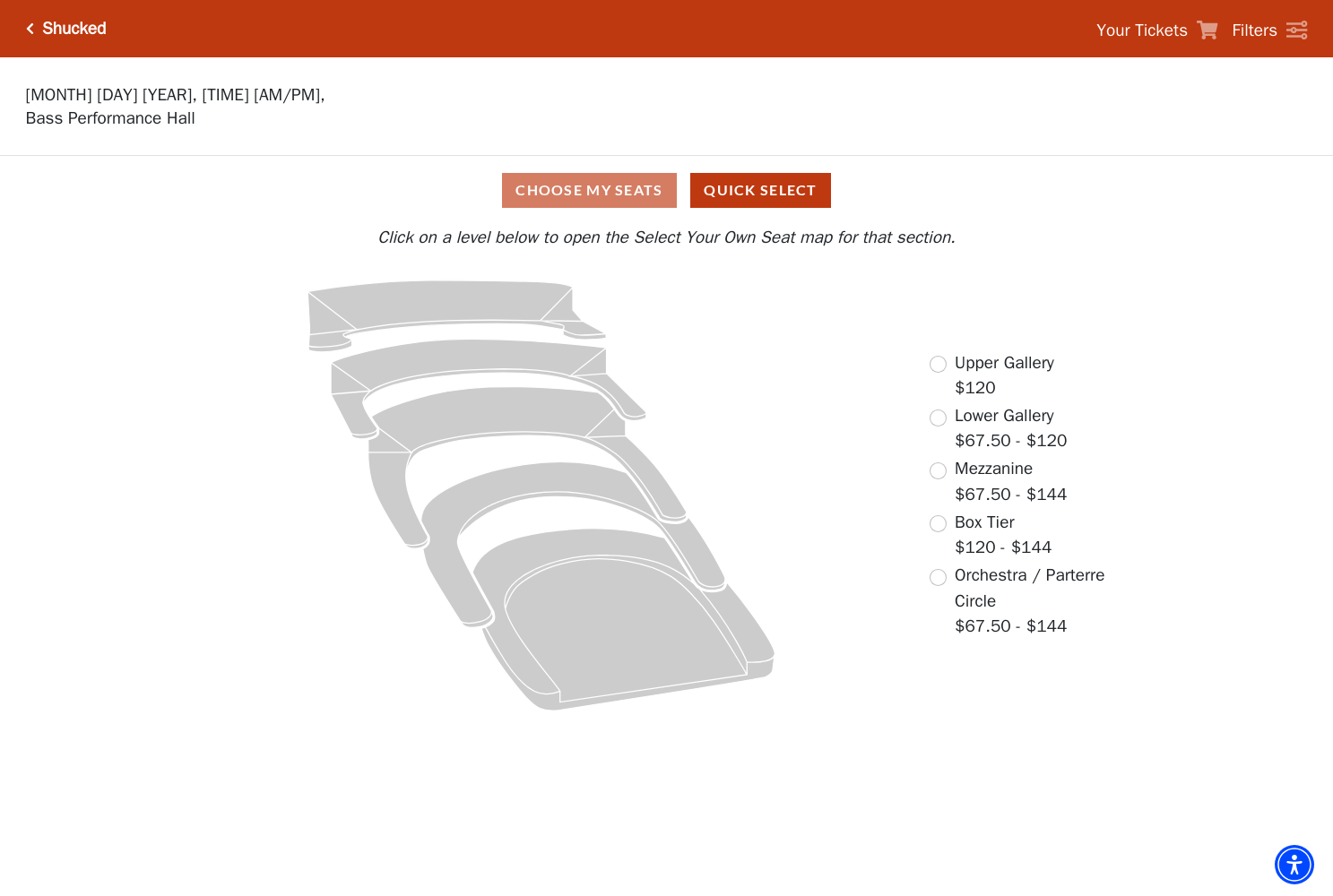 scroll, scrollTop: 0, scrollLeft: 0, axis: both 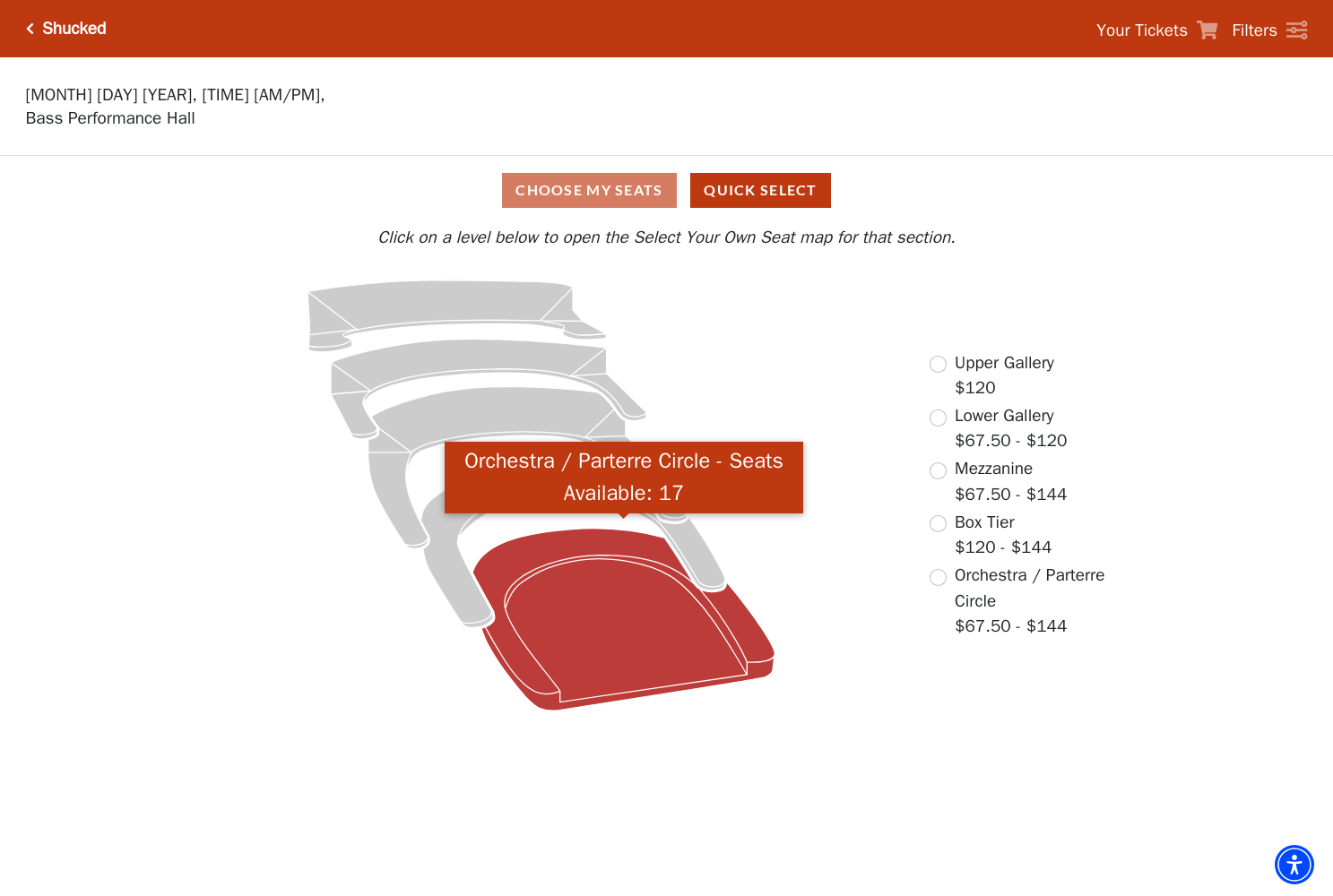 click 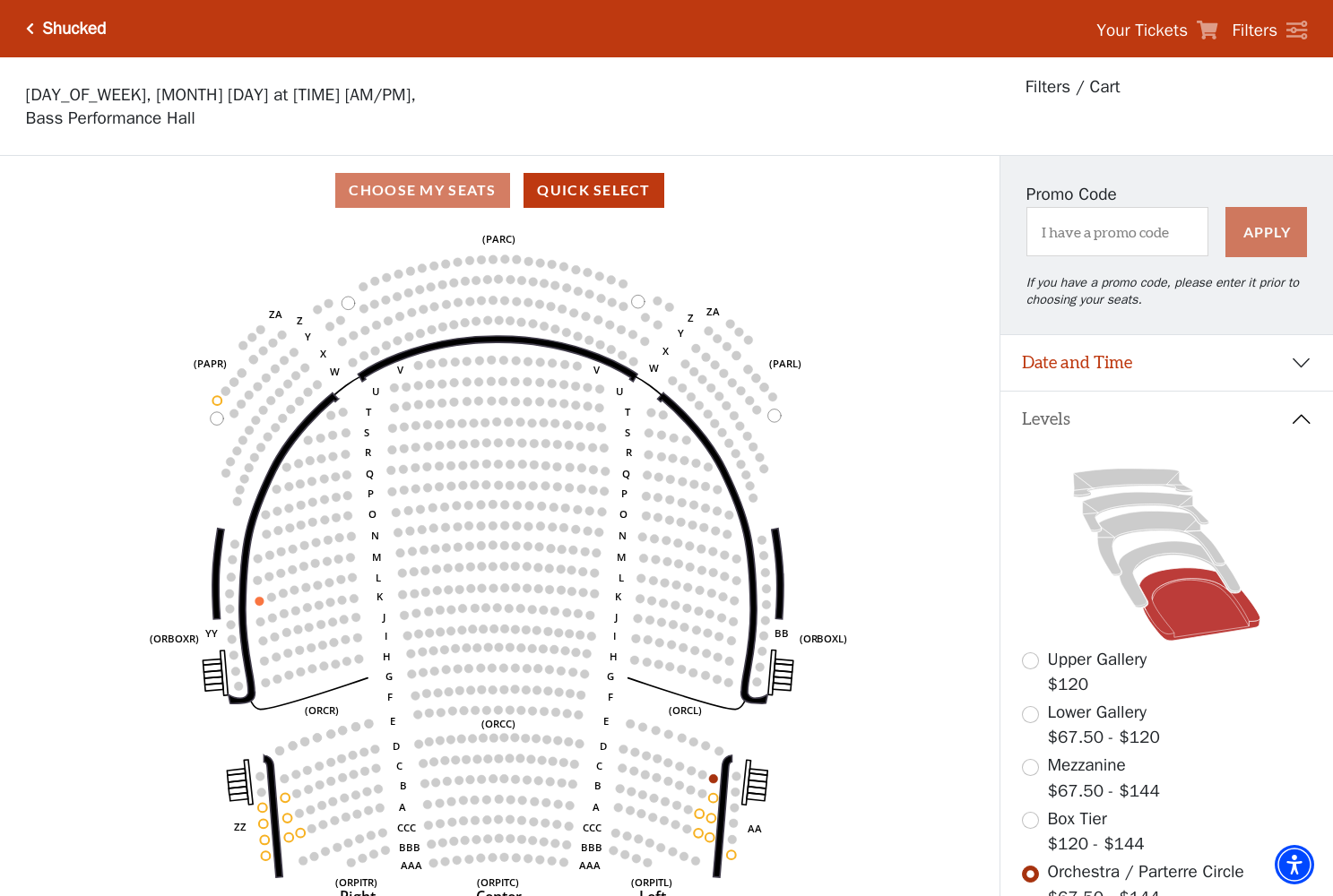 scroll, scrollTop: 83, scrollLeft: 0, axis: vertical 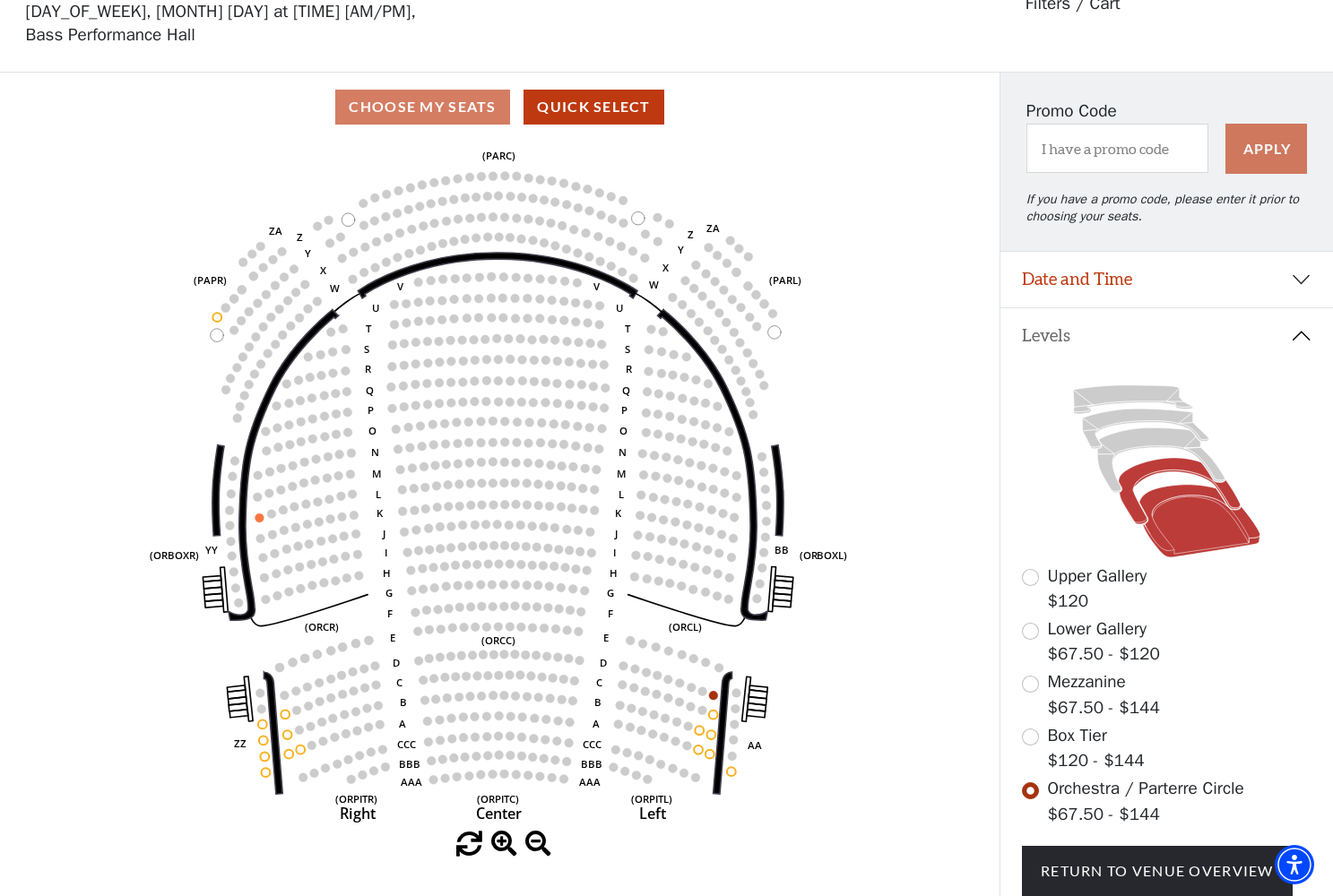 click 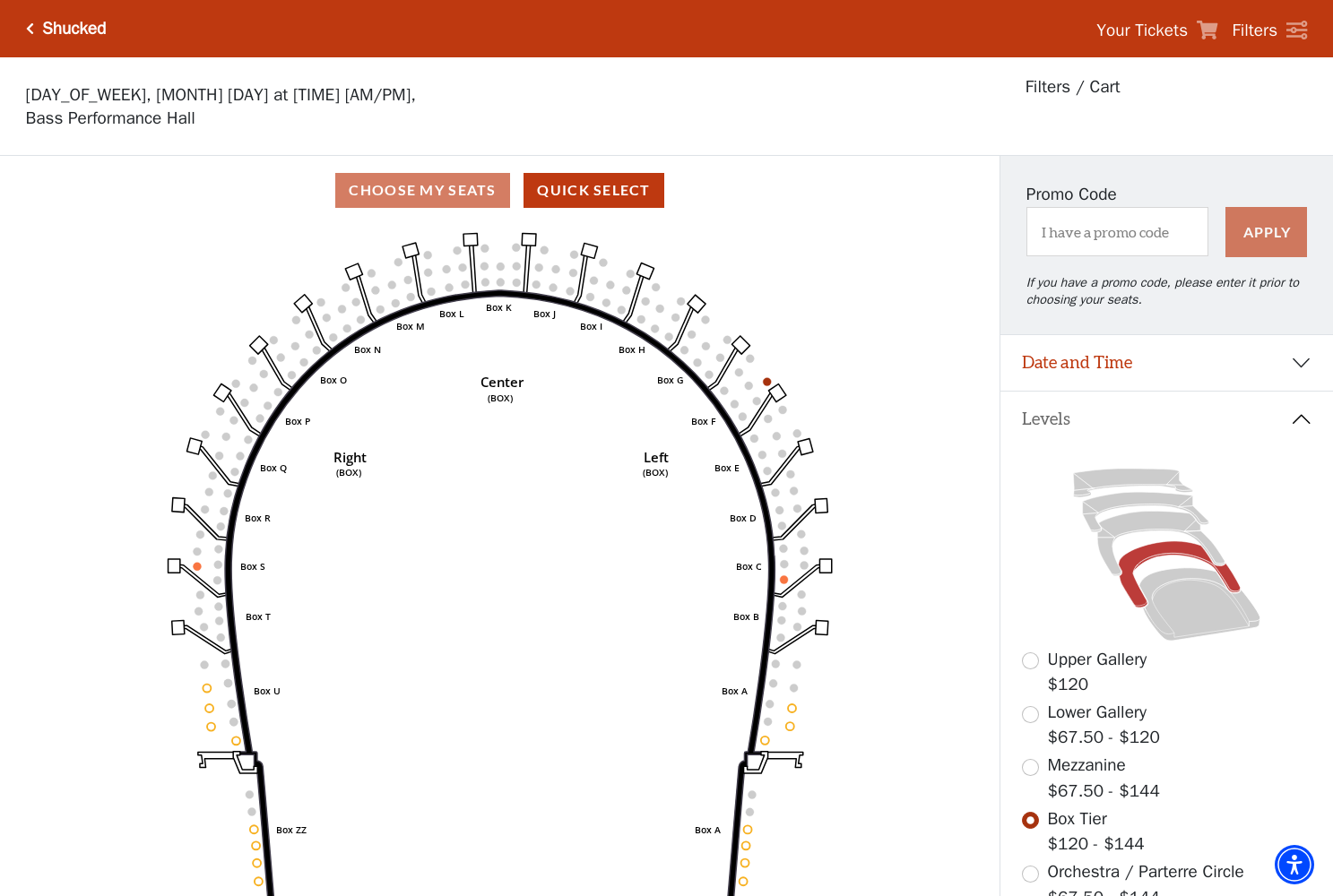 scroll, scrollTop: 83, scrollLeft: 0, axis: vertical 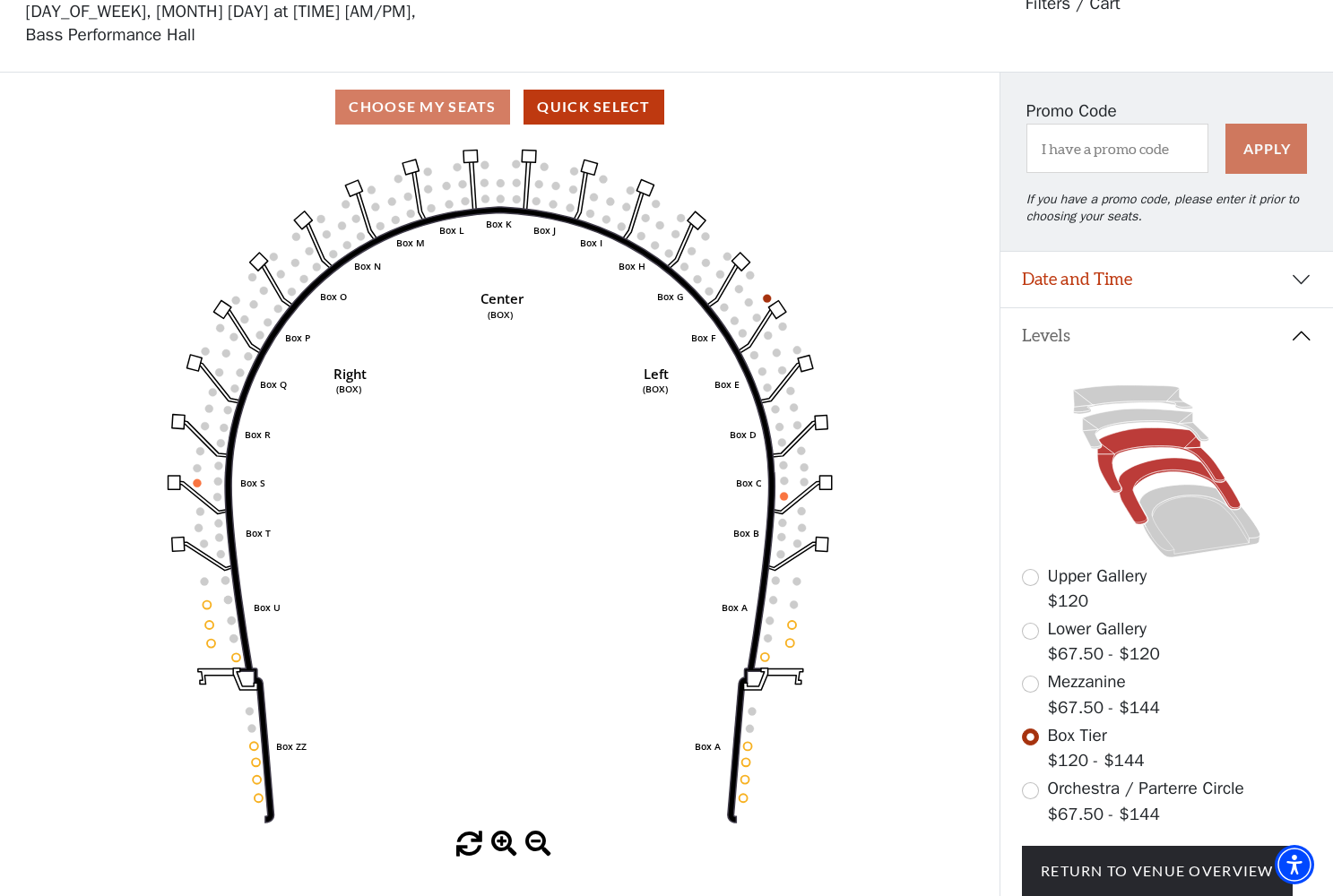 click 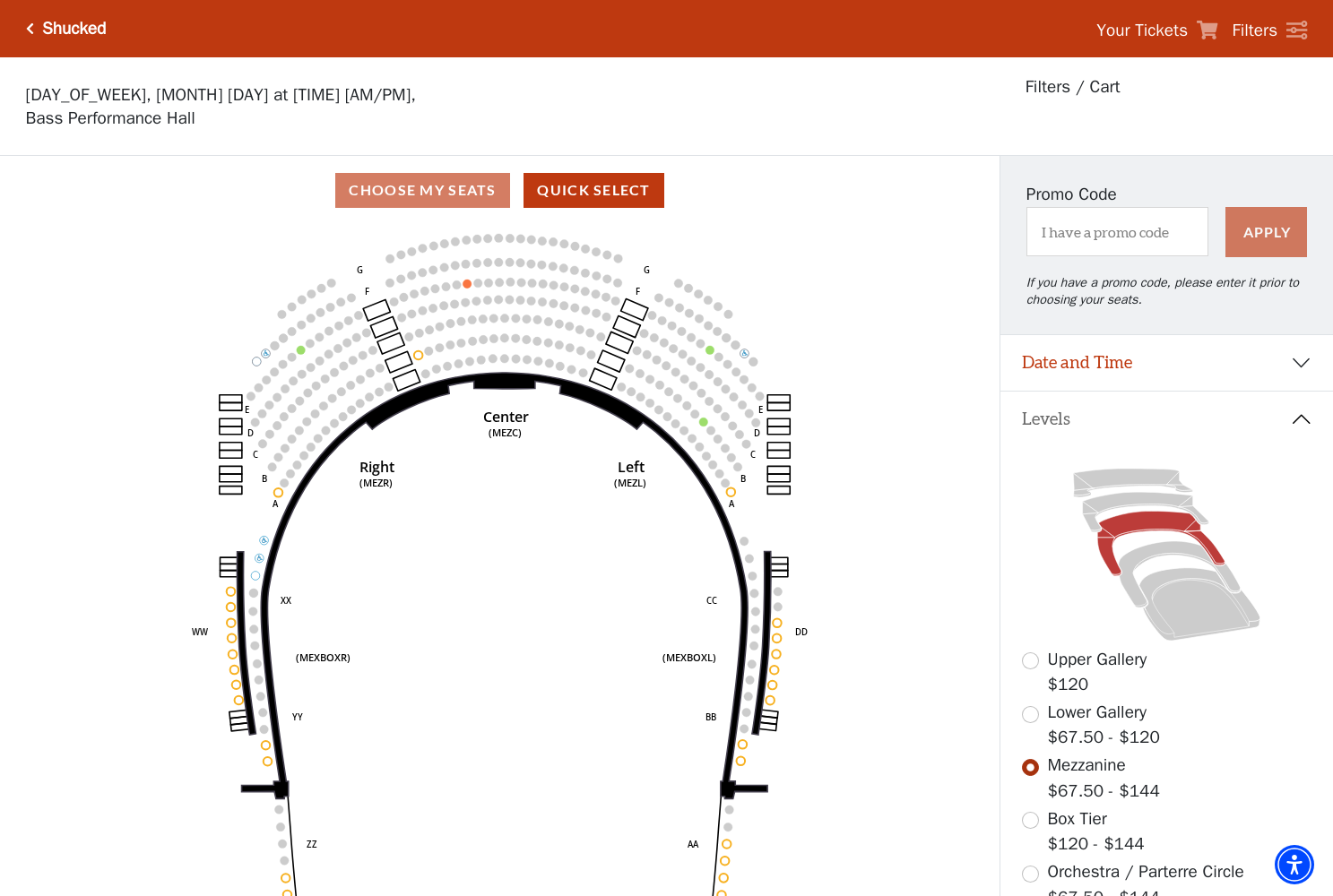scroll, scrollTop: 0, scrollLeft: 0, axis: both 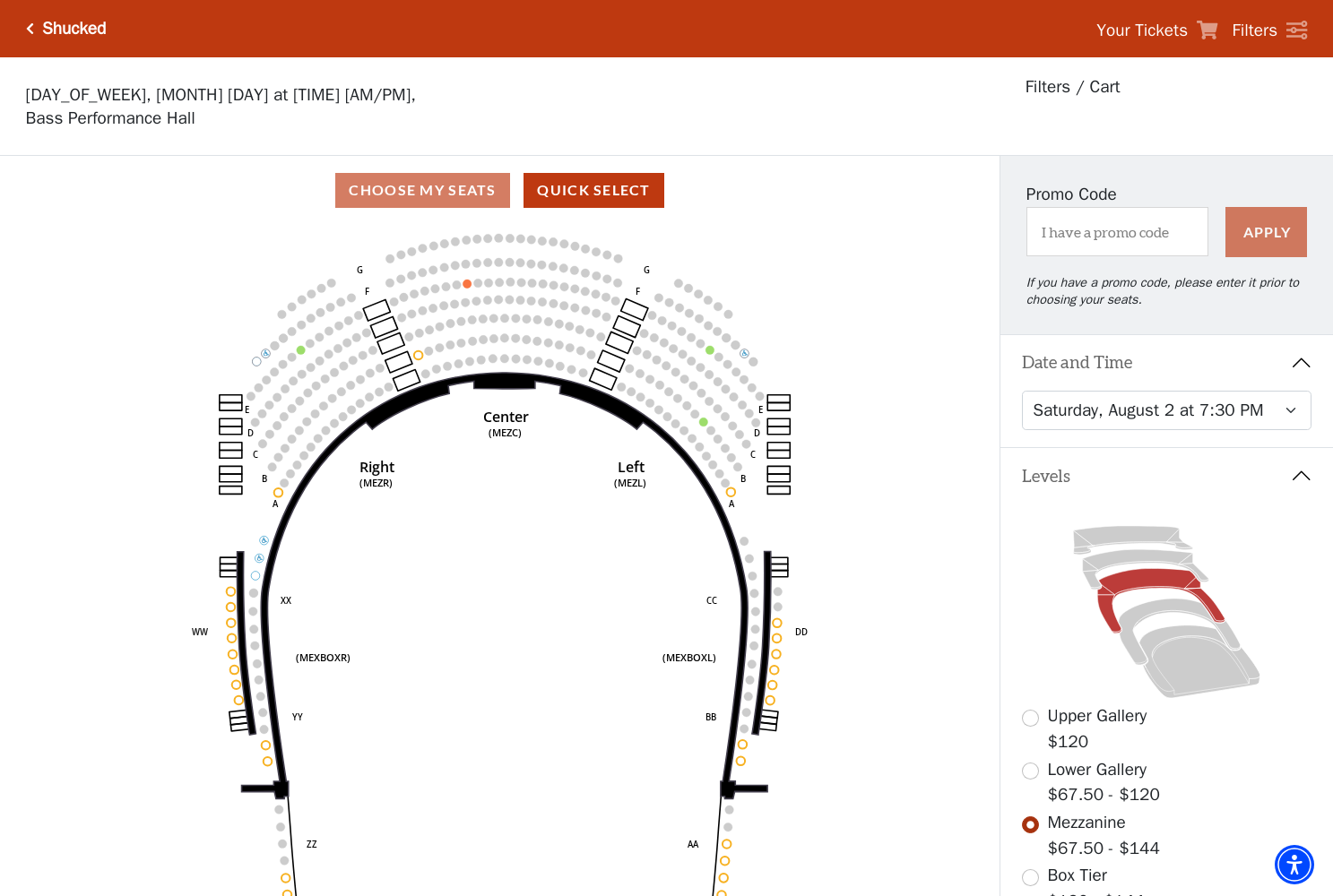 click on "Date and Time" at bounding box center (1166, 363) 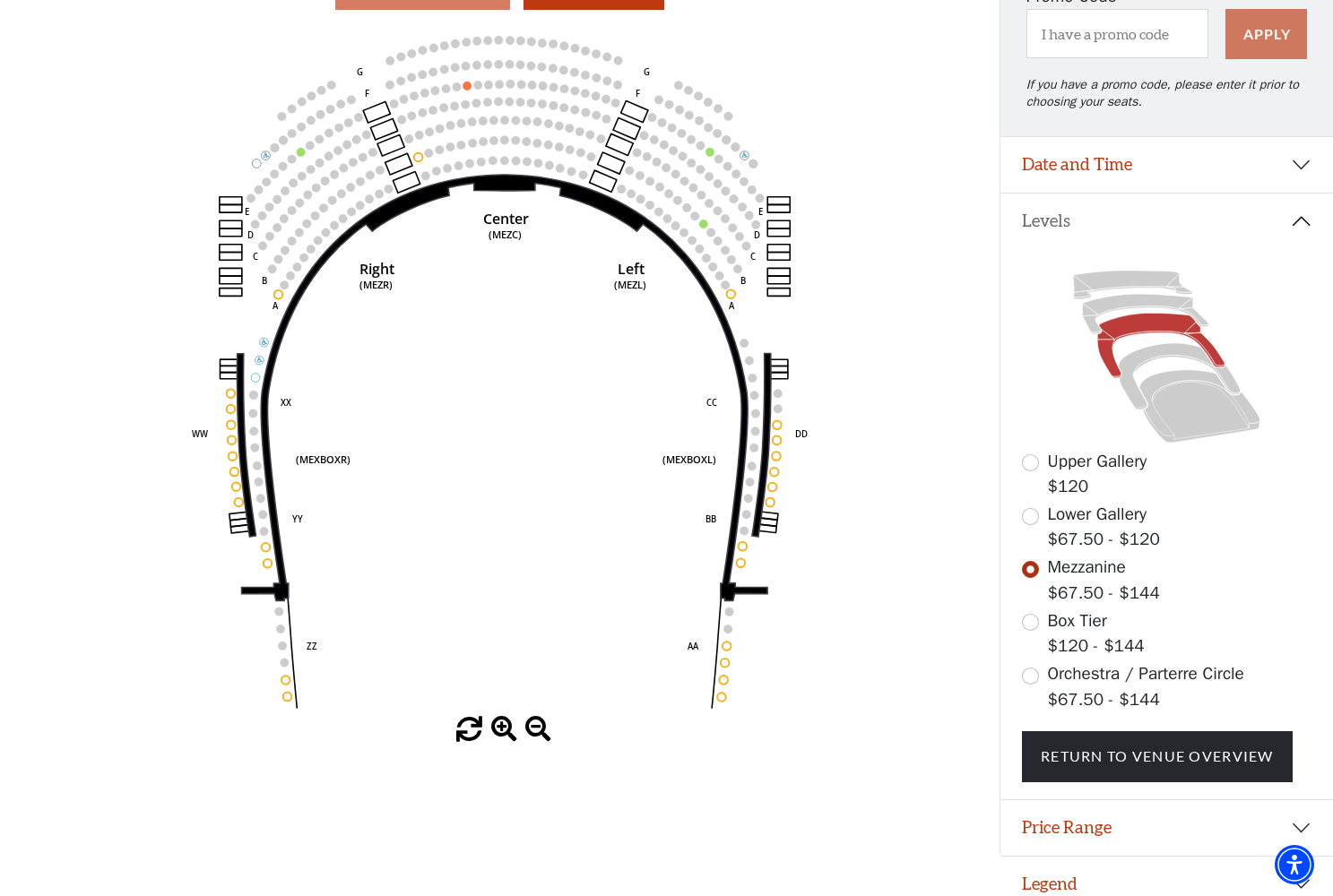 scroll, scrollTop: 197, scrollLeft: 0, axis: vertical 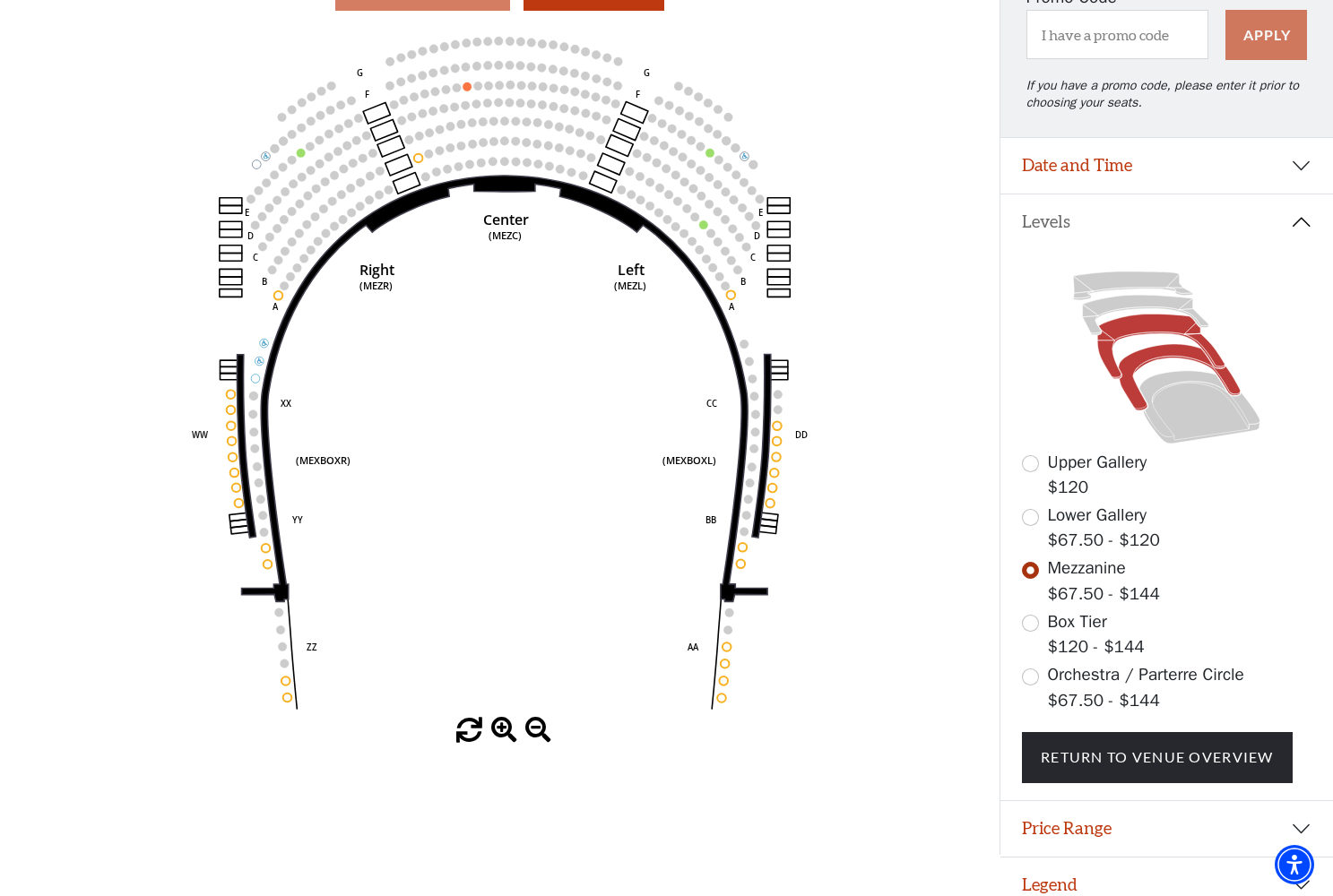 click 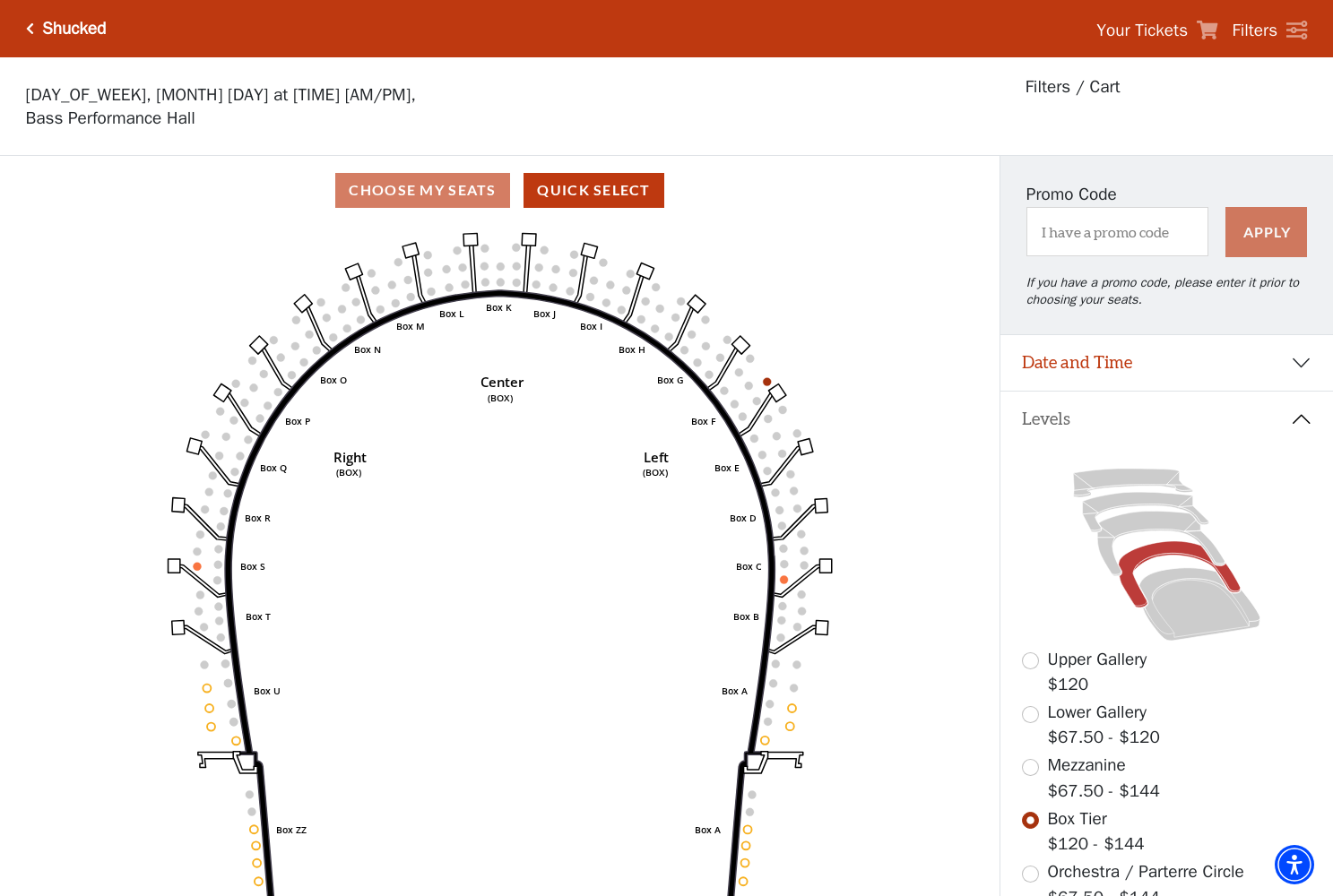 scroll, scrollTop: 0, scrollLeft: 0, axis: both 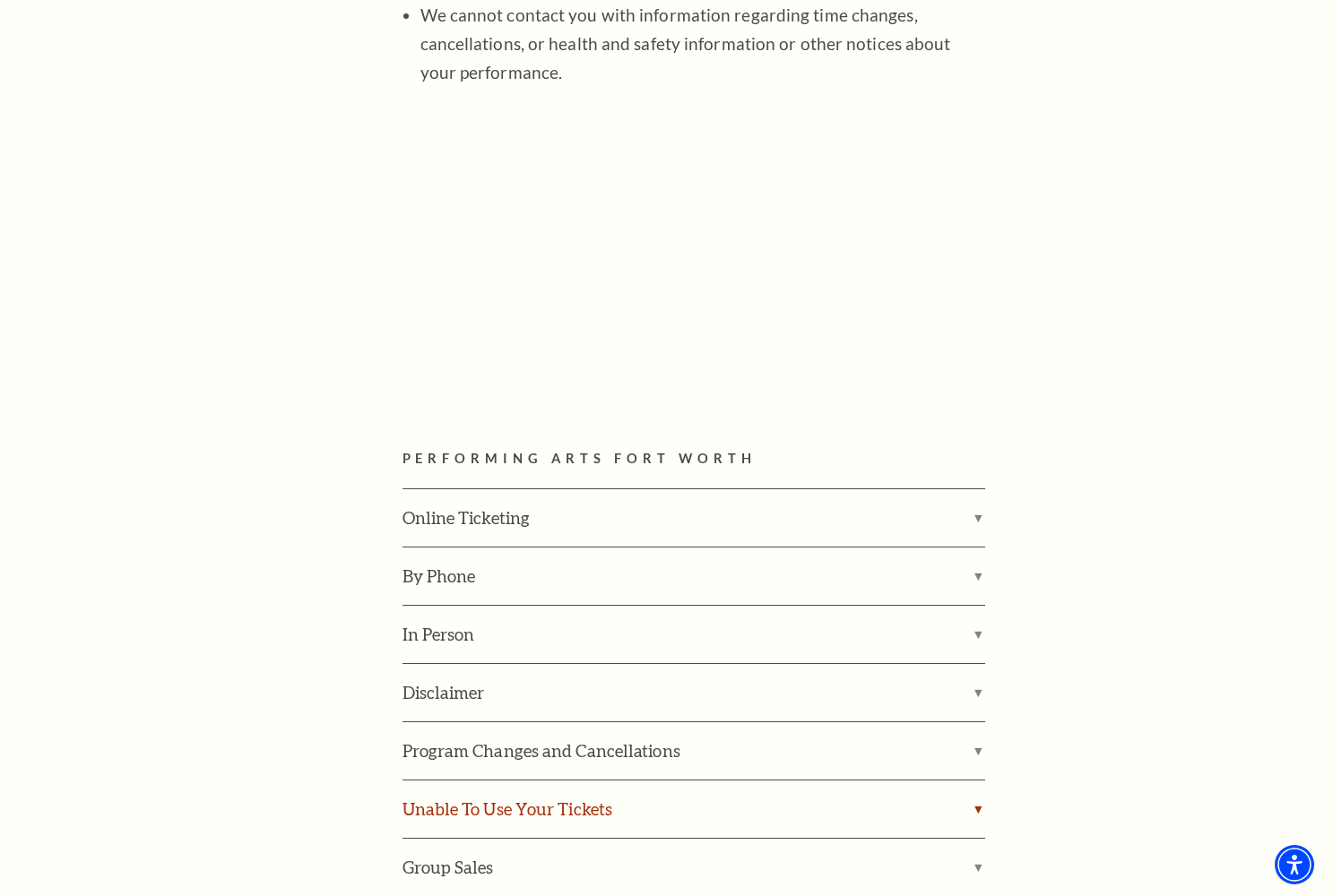 click on "Unable To Use Your Tickets" at bounding box center (694, 809) 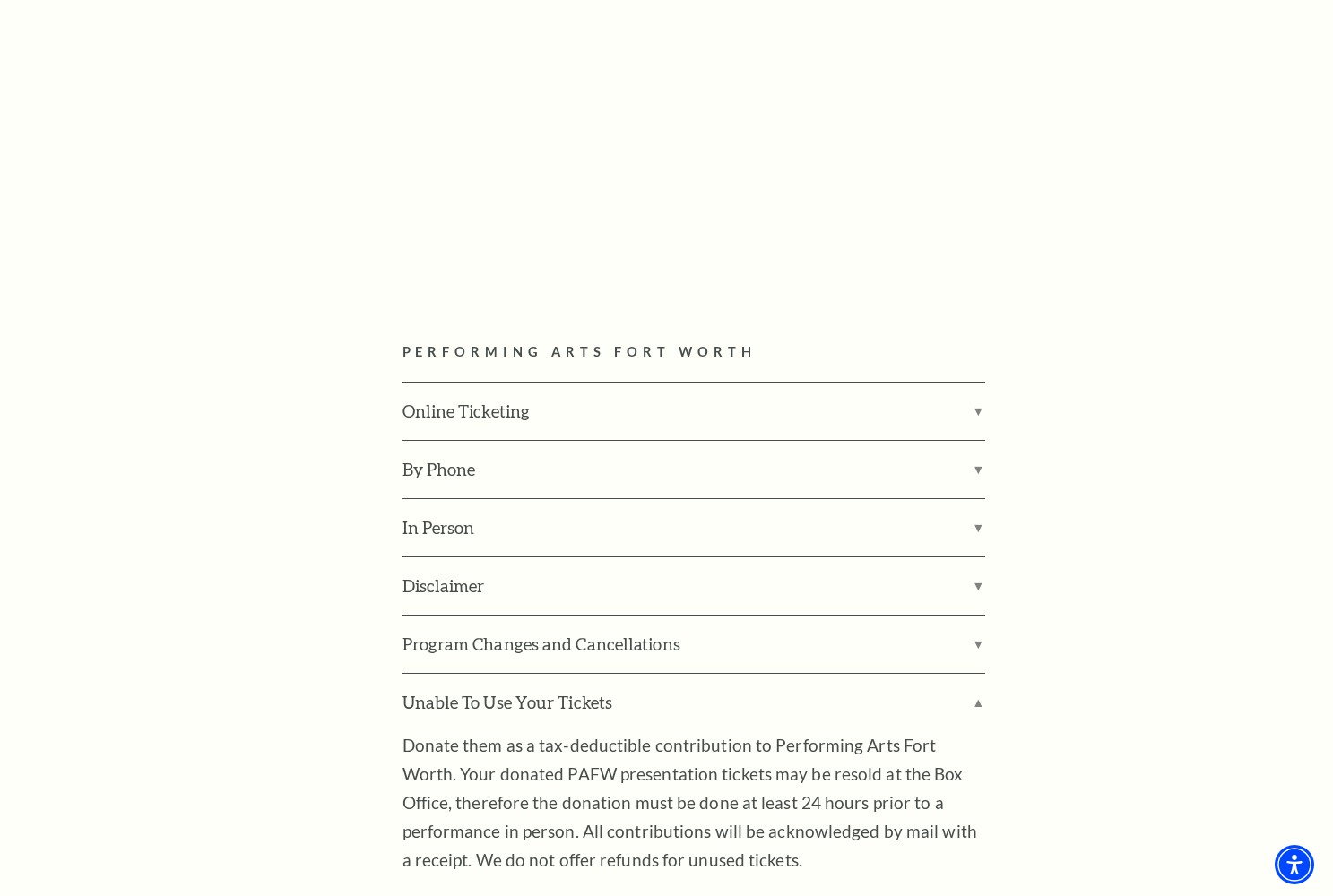 scroll, scrollTop: 2223, scrollLeft: 0, axis: vertical 